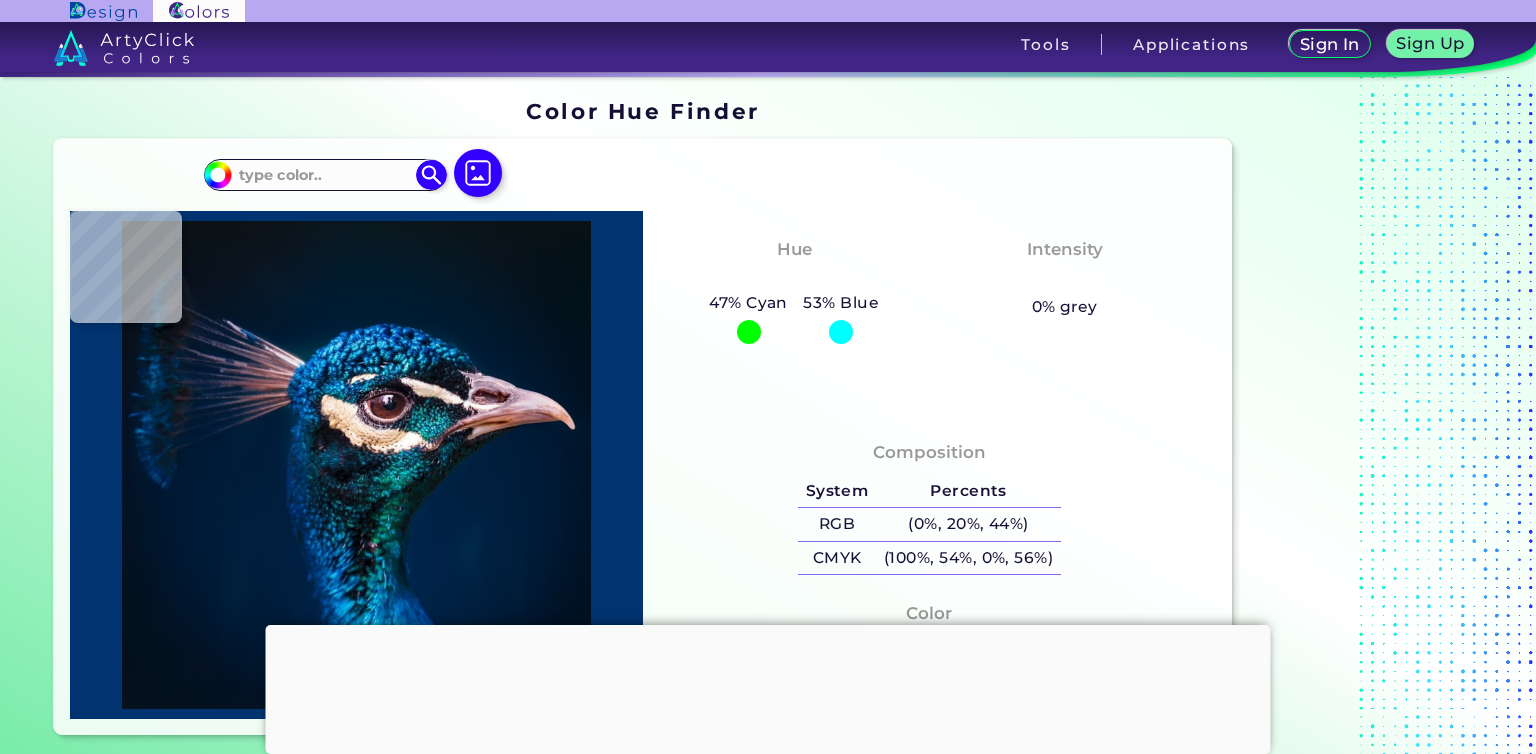 scroll, scrollTop: 0, scrollLeft: 0, axis: both 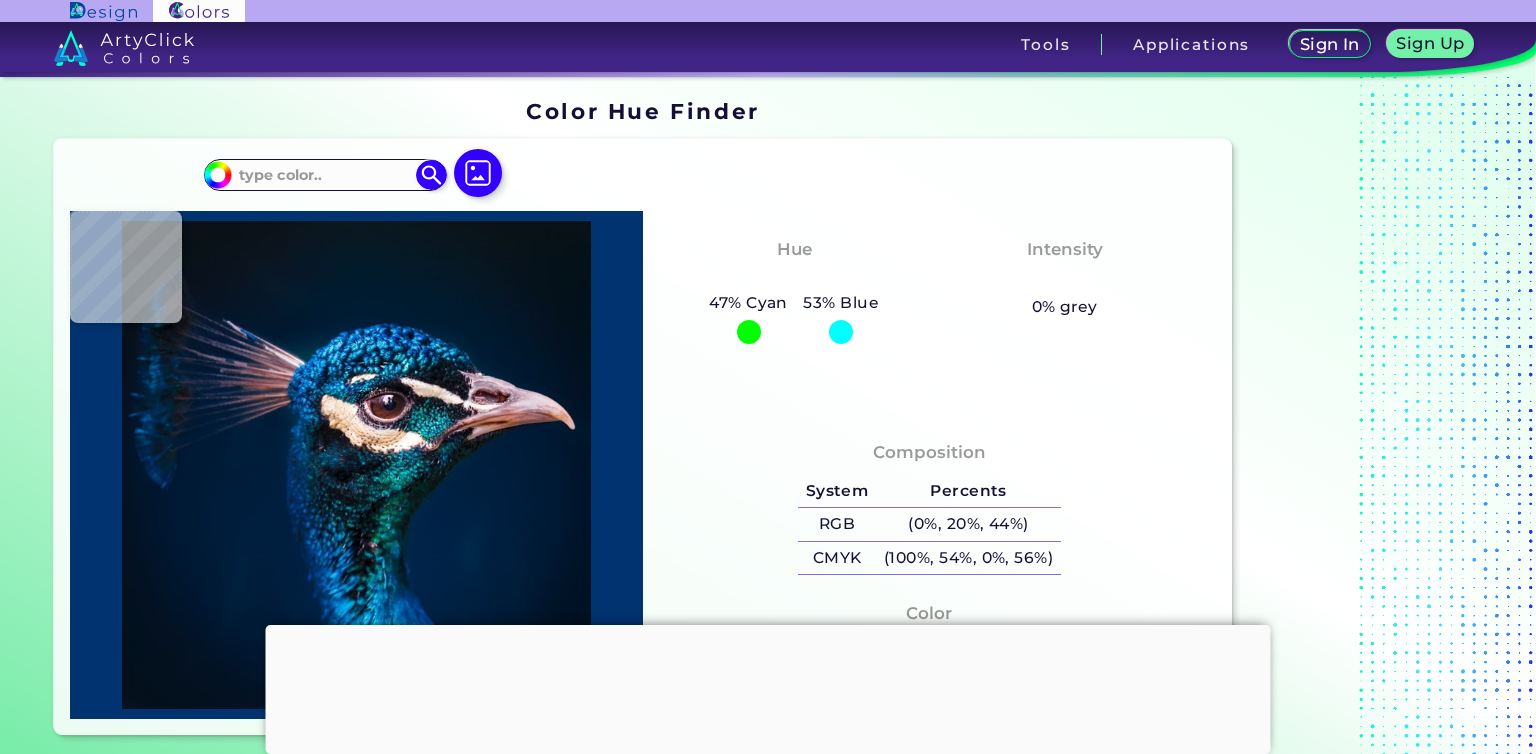 click at bounding box center [768, 625] 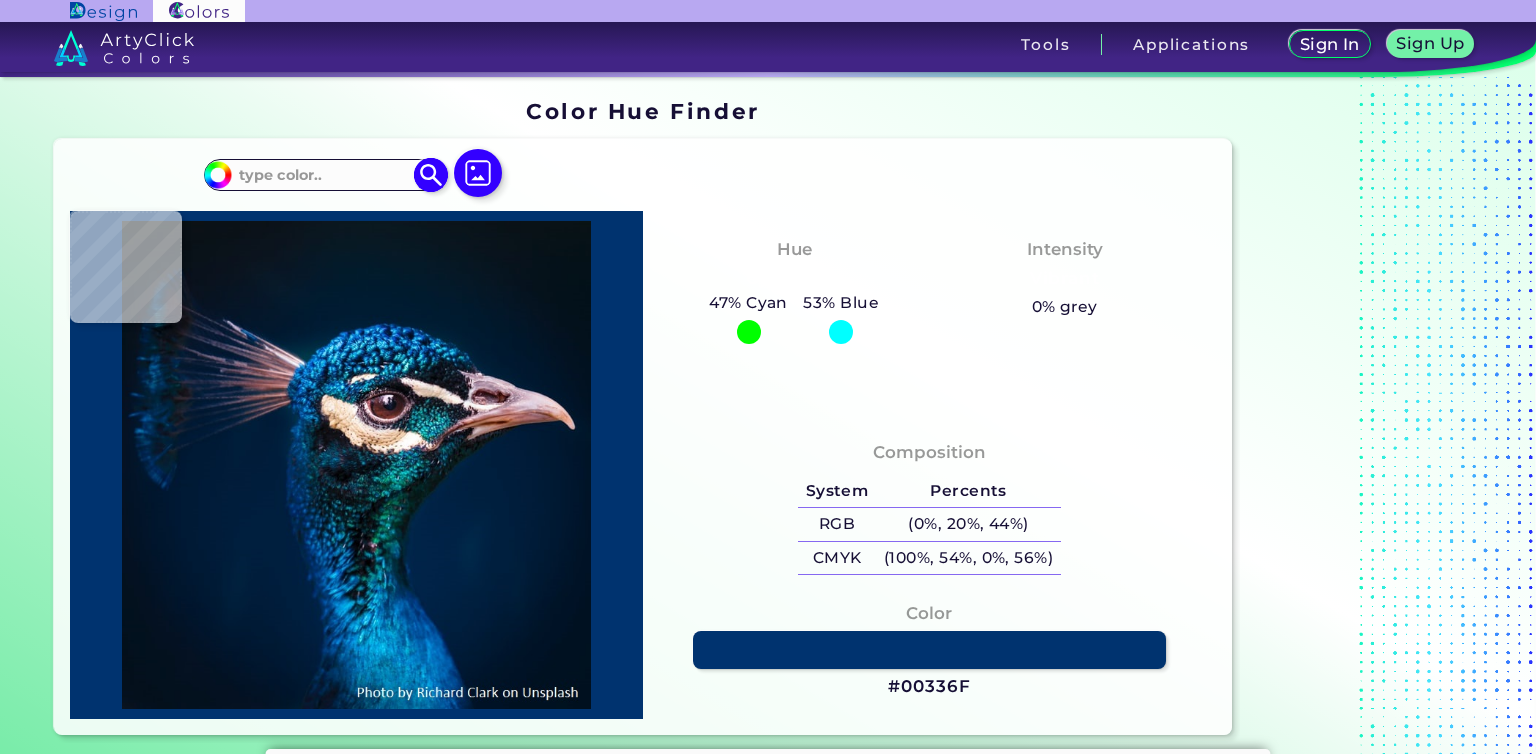 click on "#00bfff" at bounding box center (215, 172) 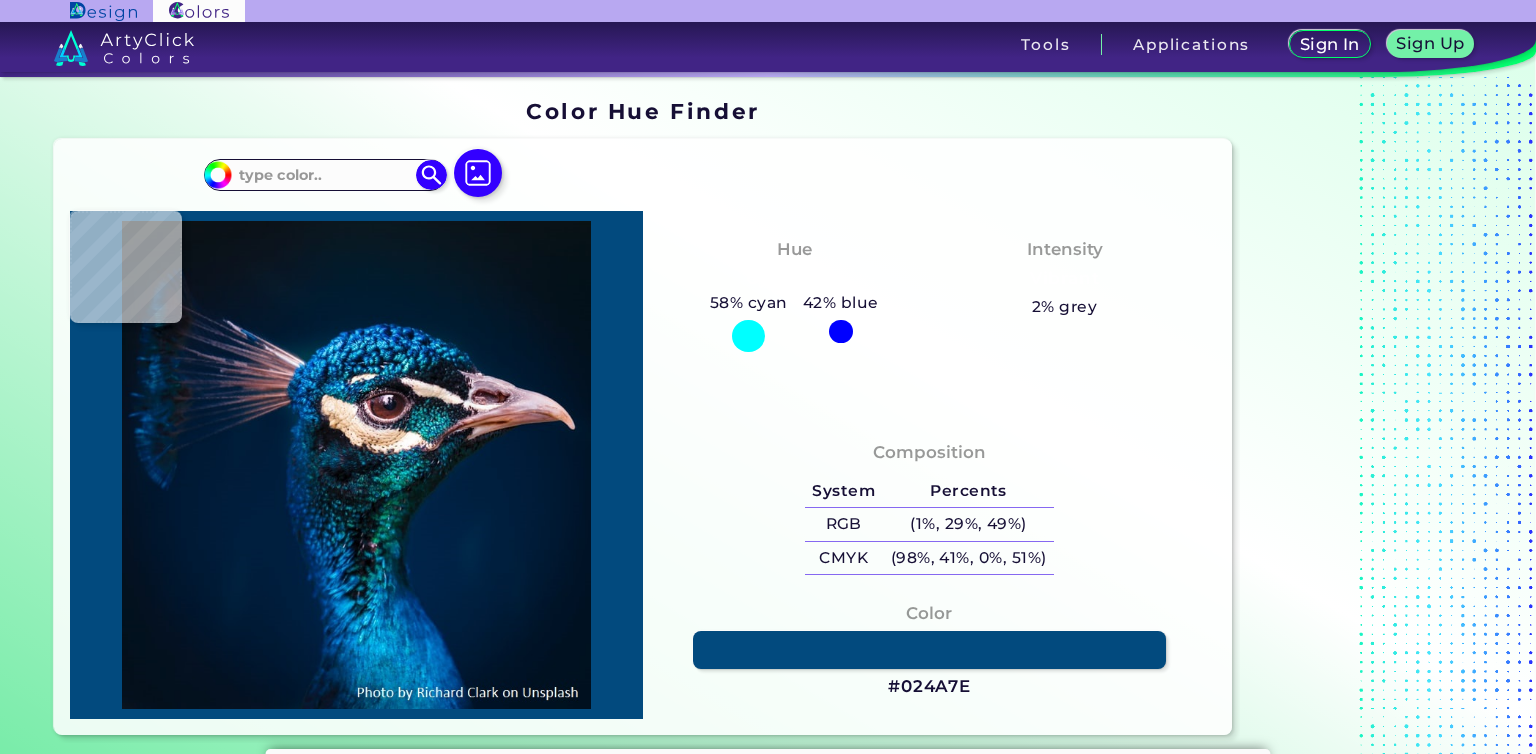 type on "#024a7e" 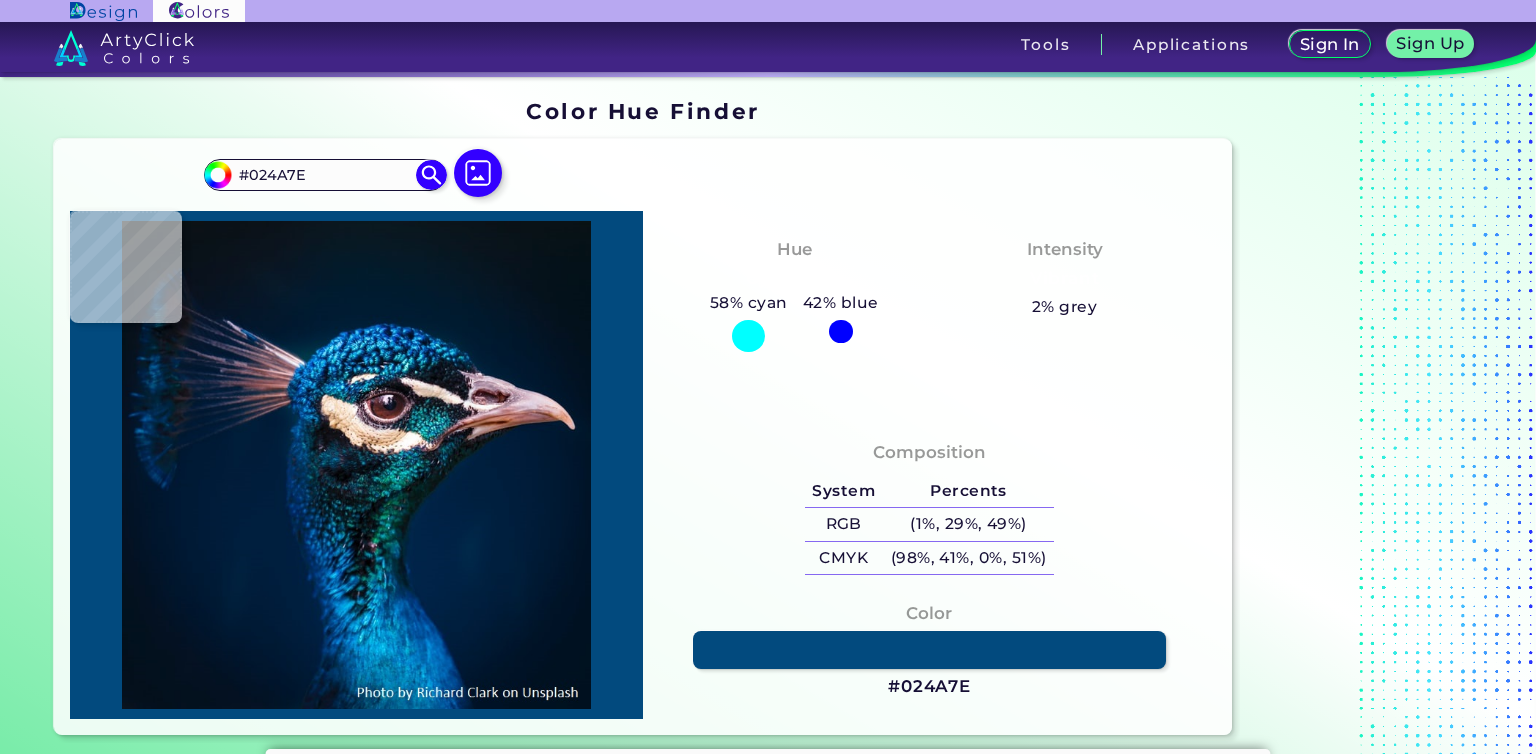 type on "#011a2e" 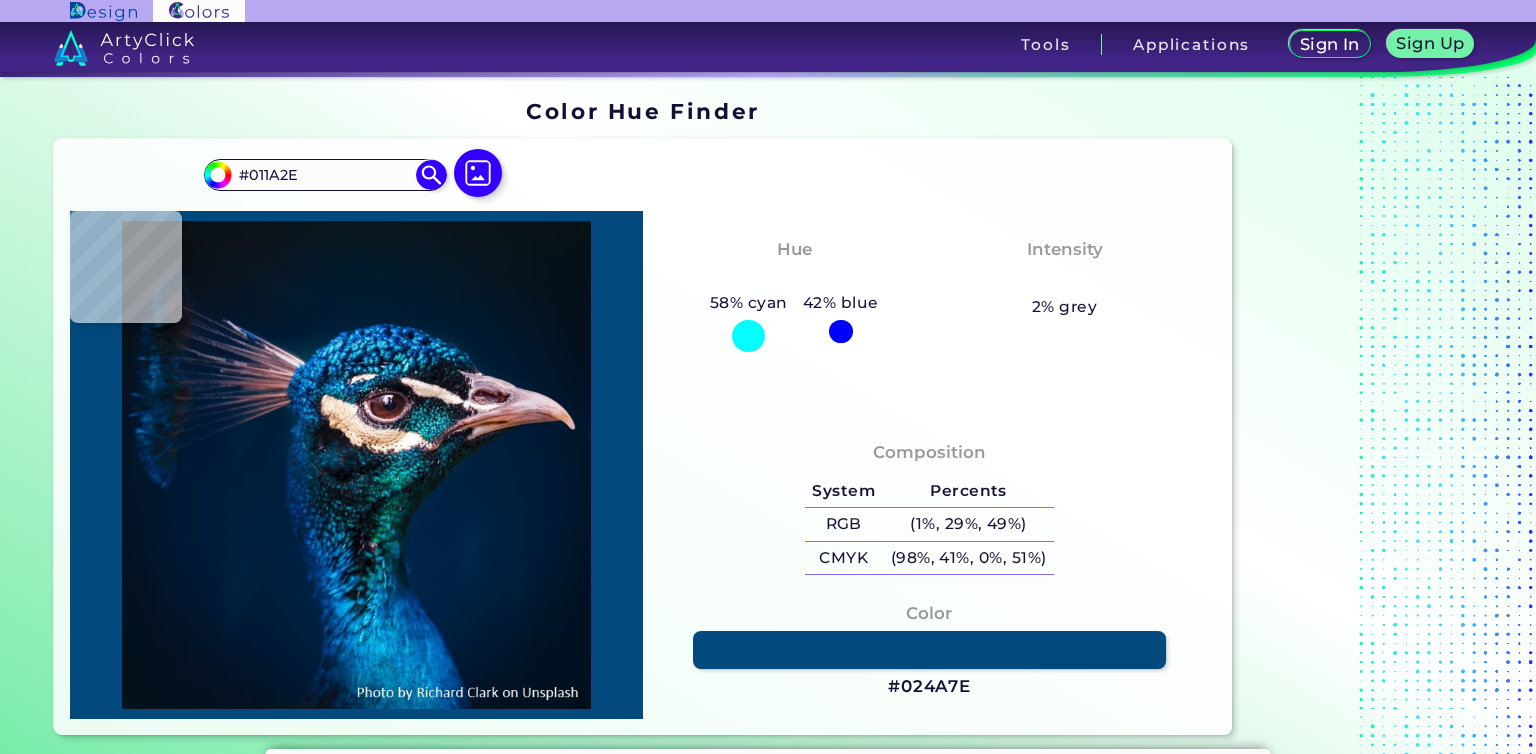 type on "#01192b" 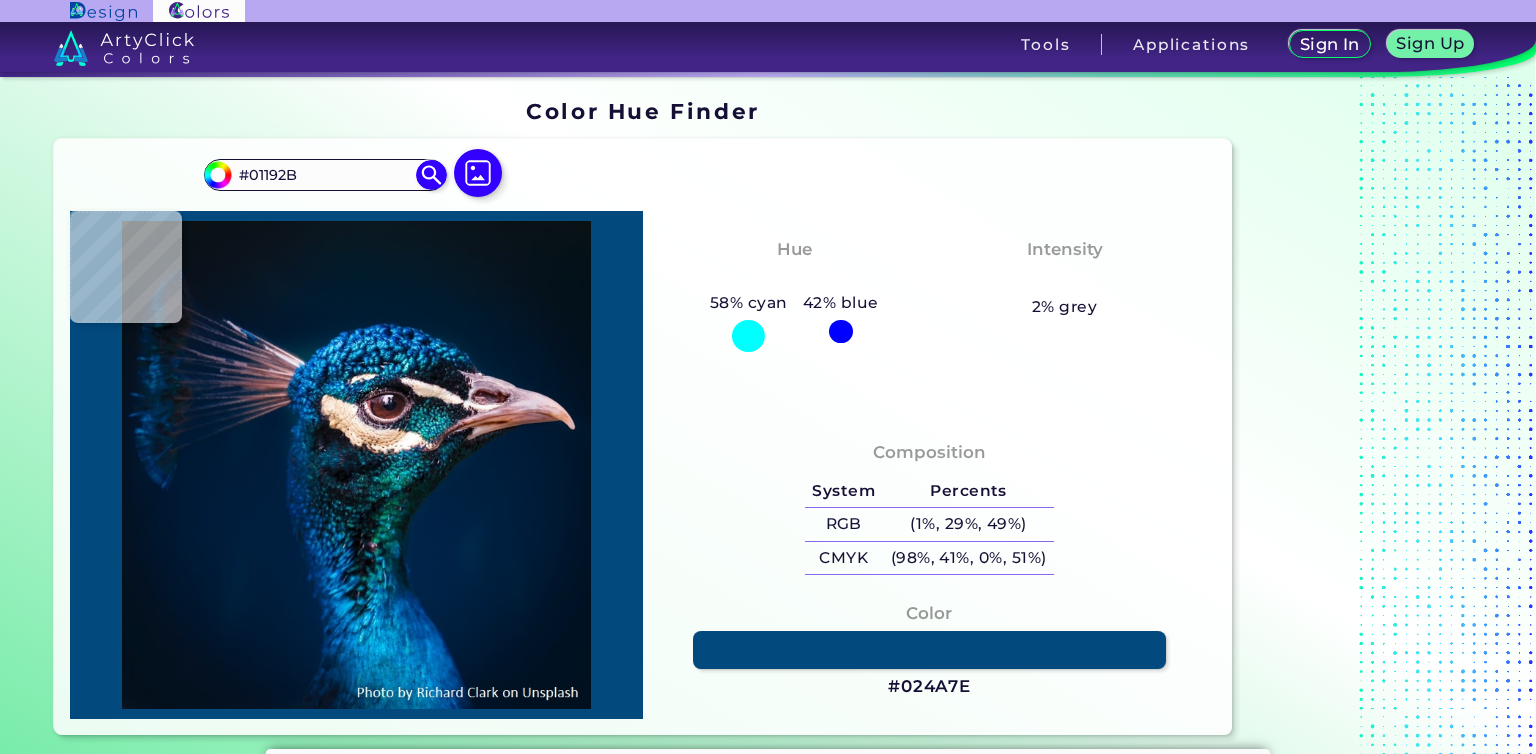 type on "#021929" 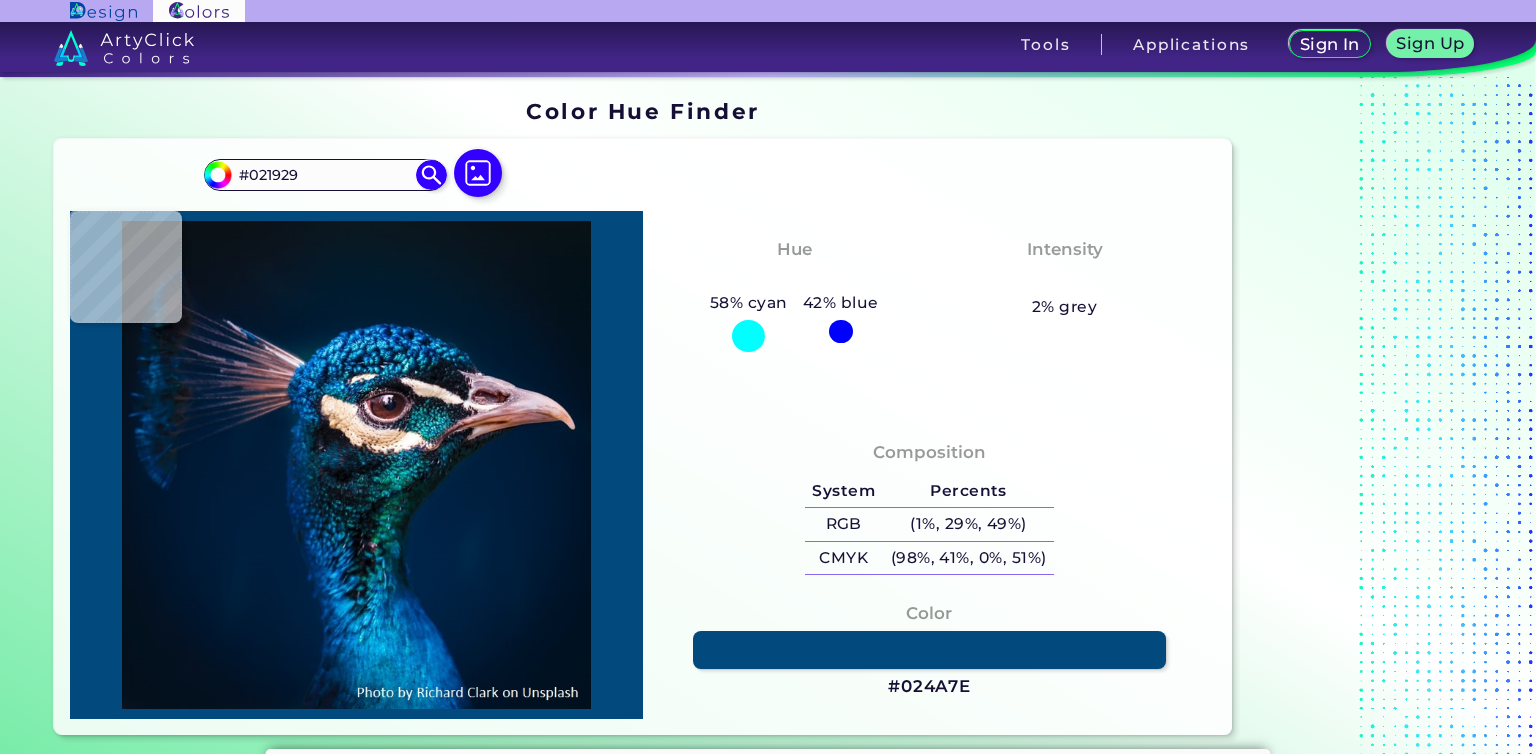 type on "#021829" 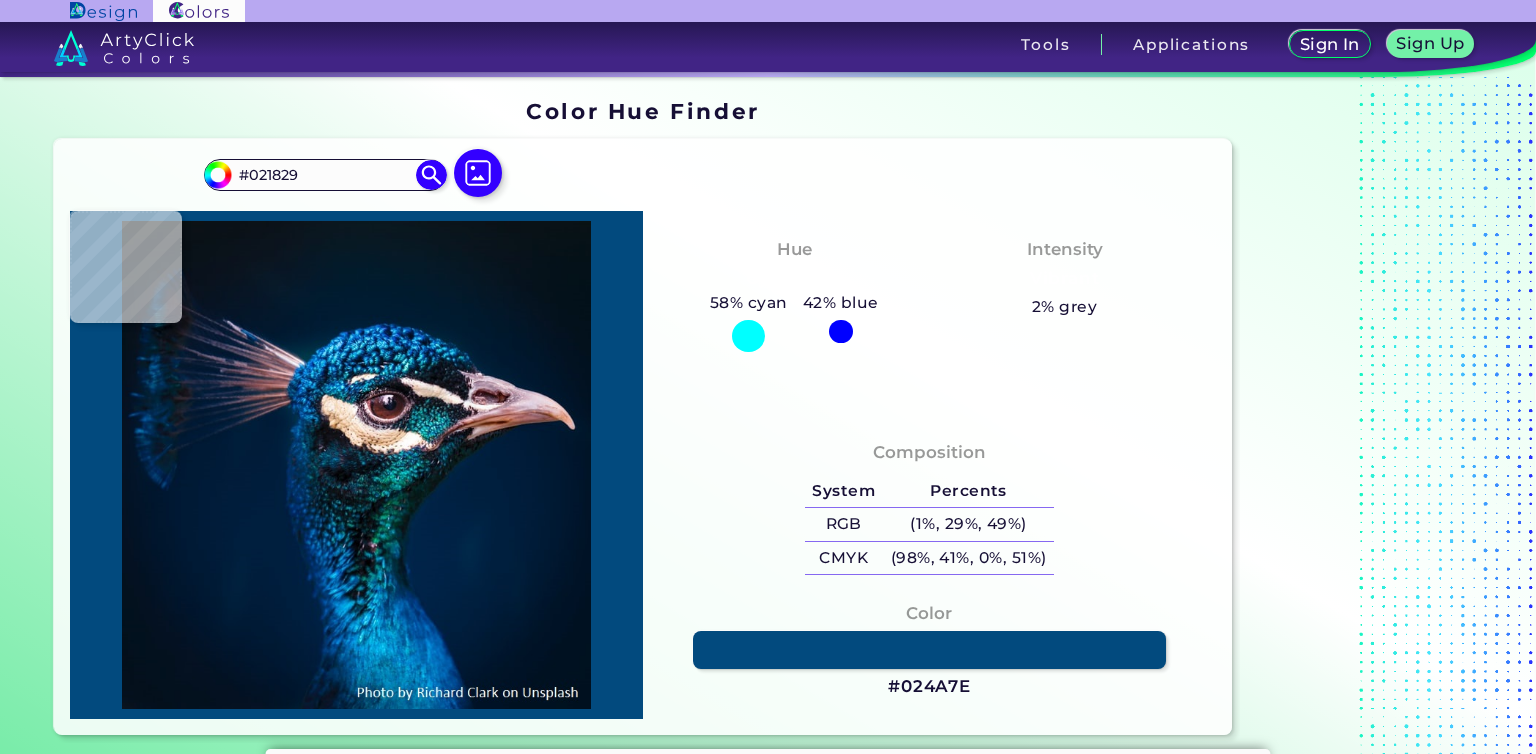 type on "#051829" 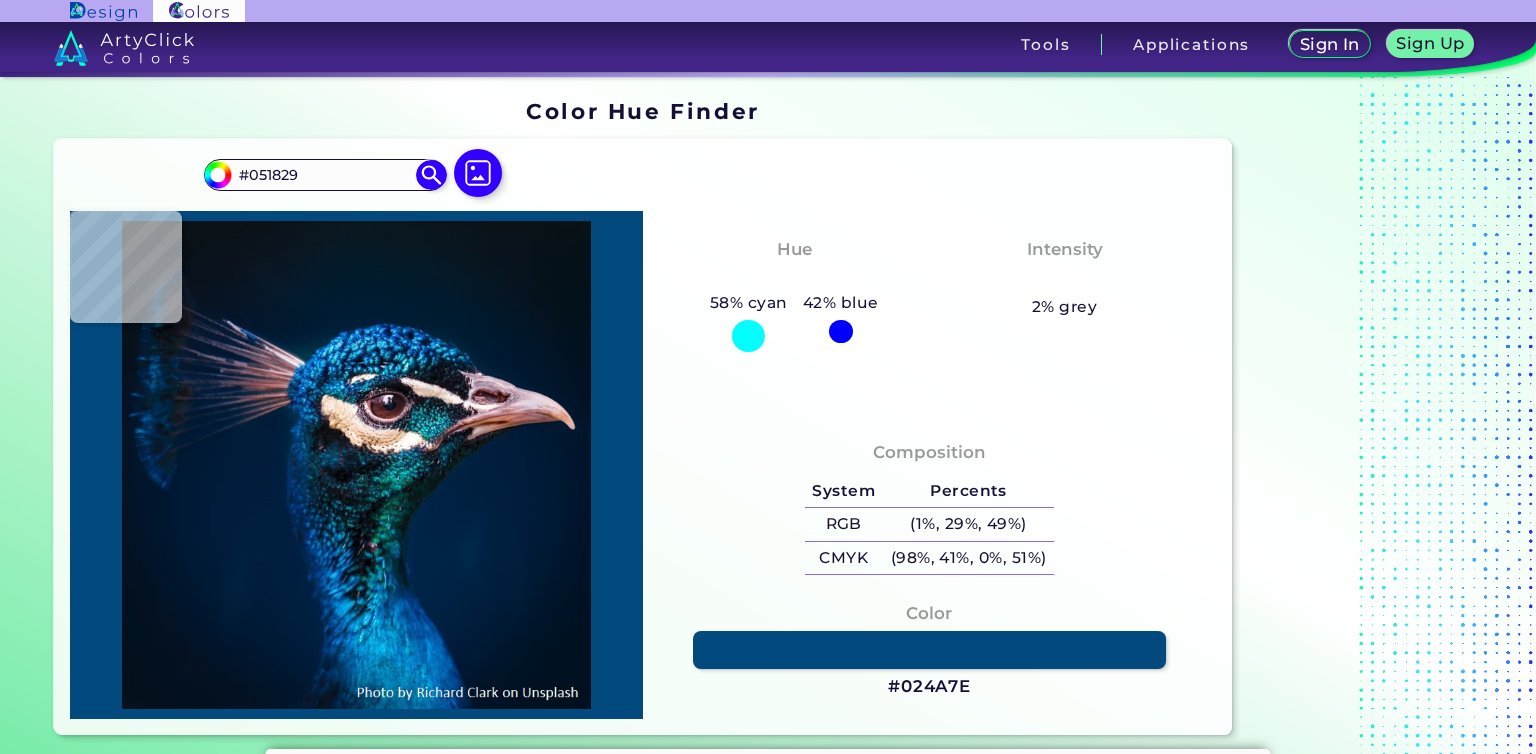 type on "#051827" 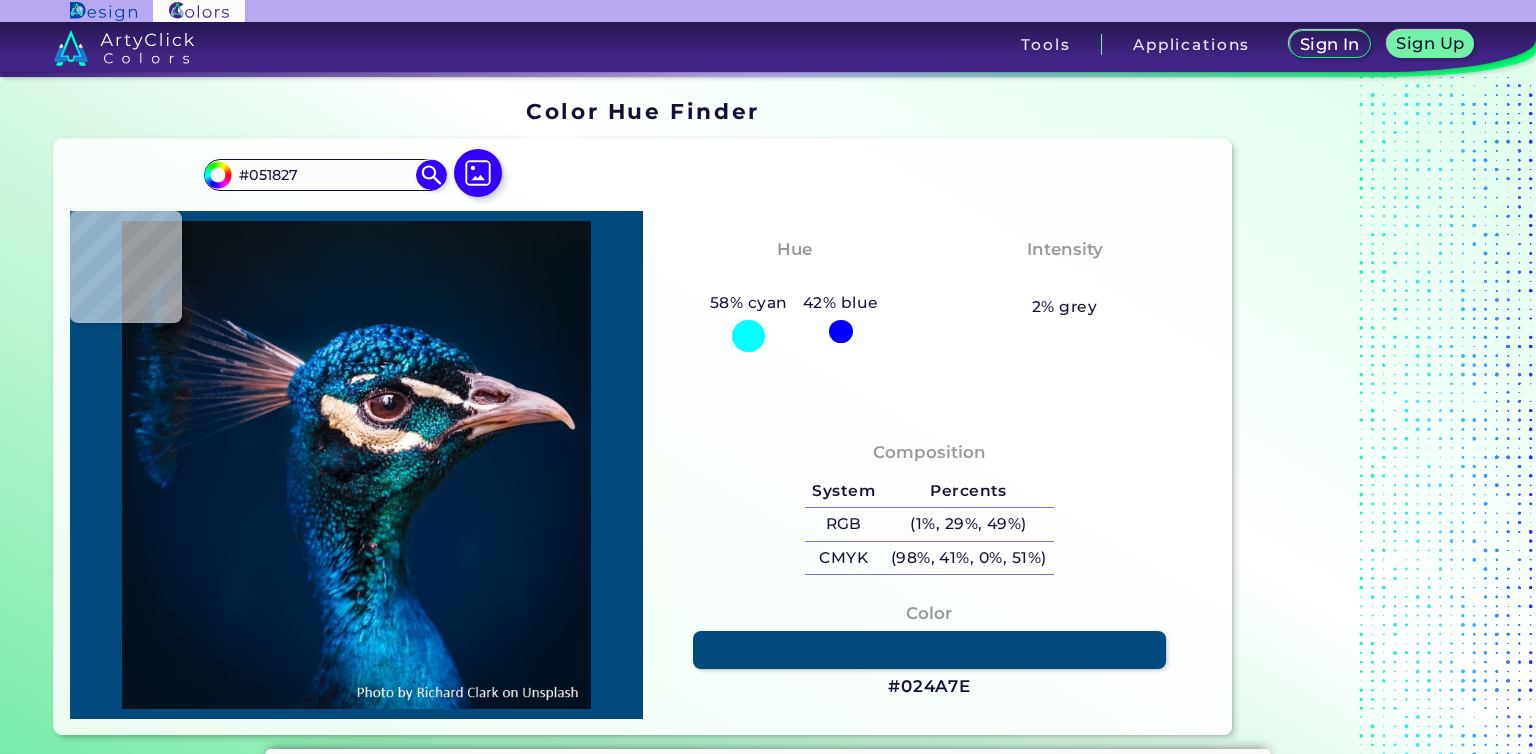 type on "#051826" 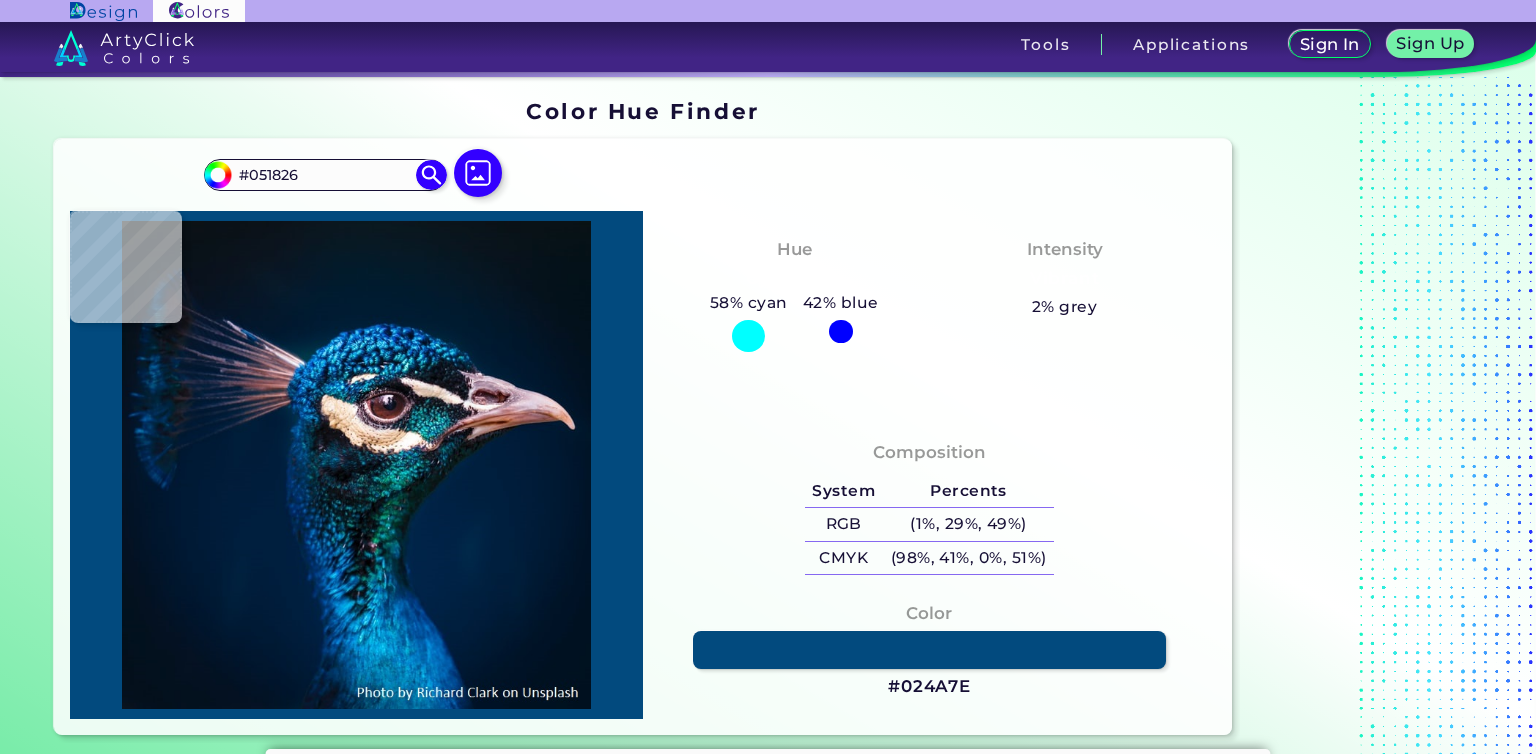 type on "#061826" 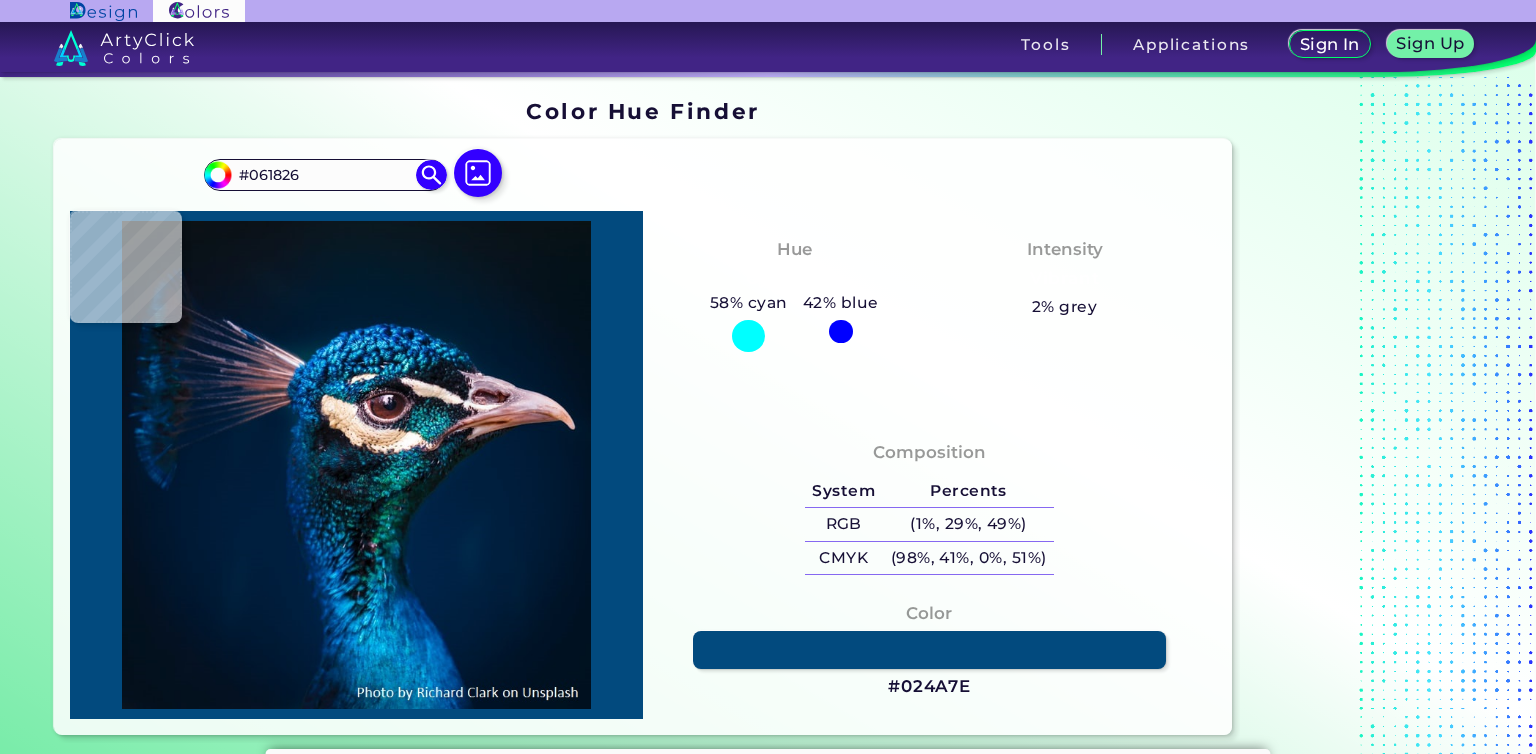 type on "#051623" 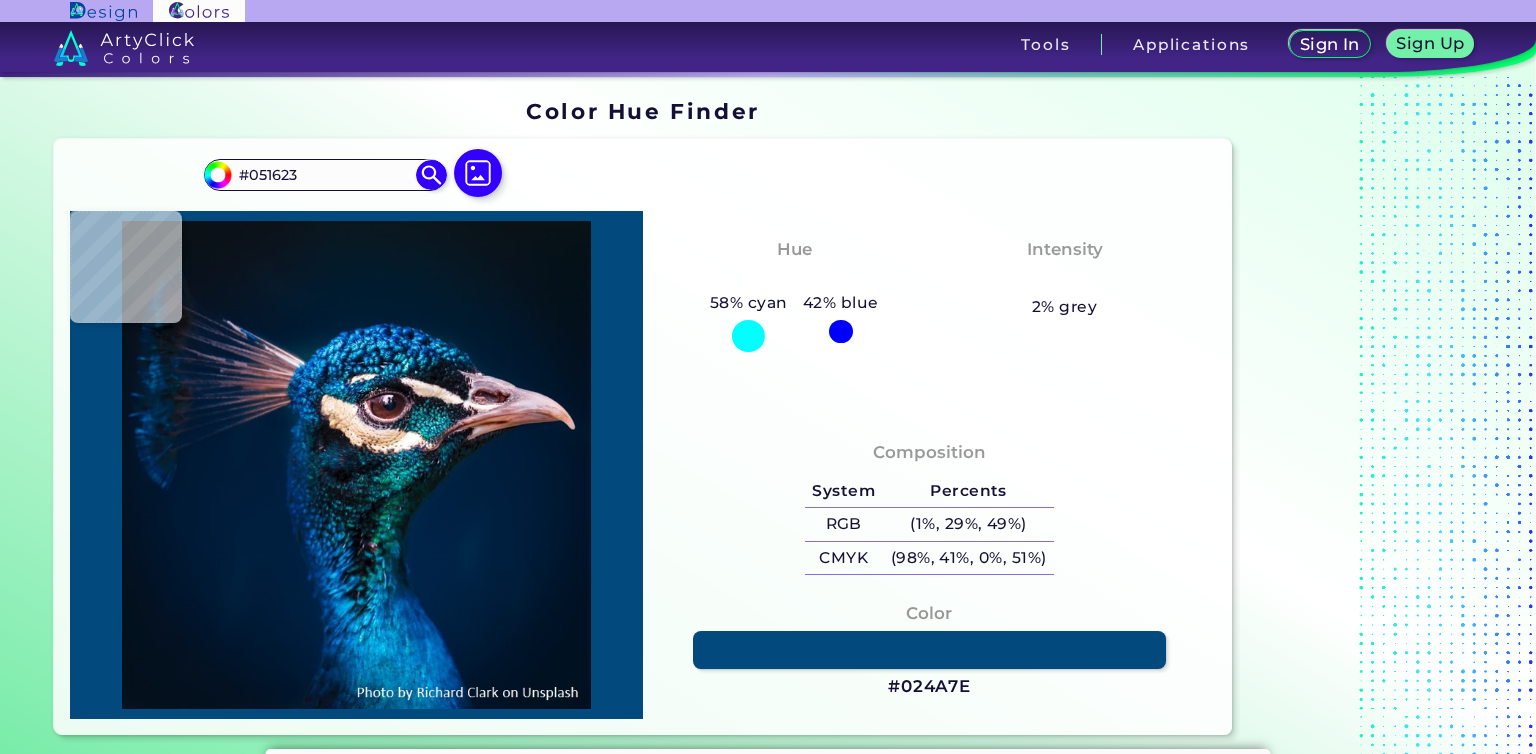 type on "#061623" 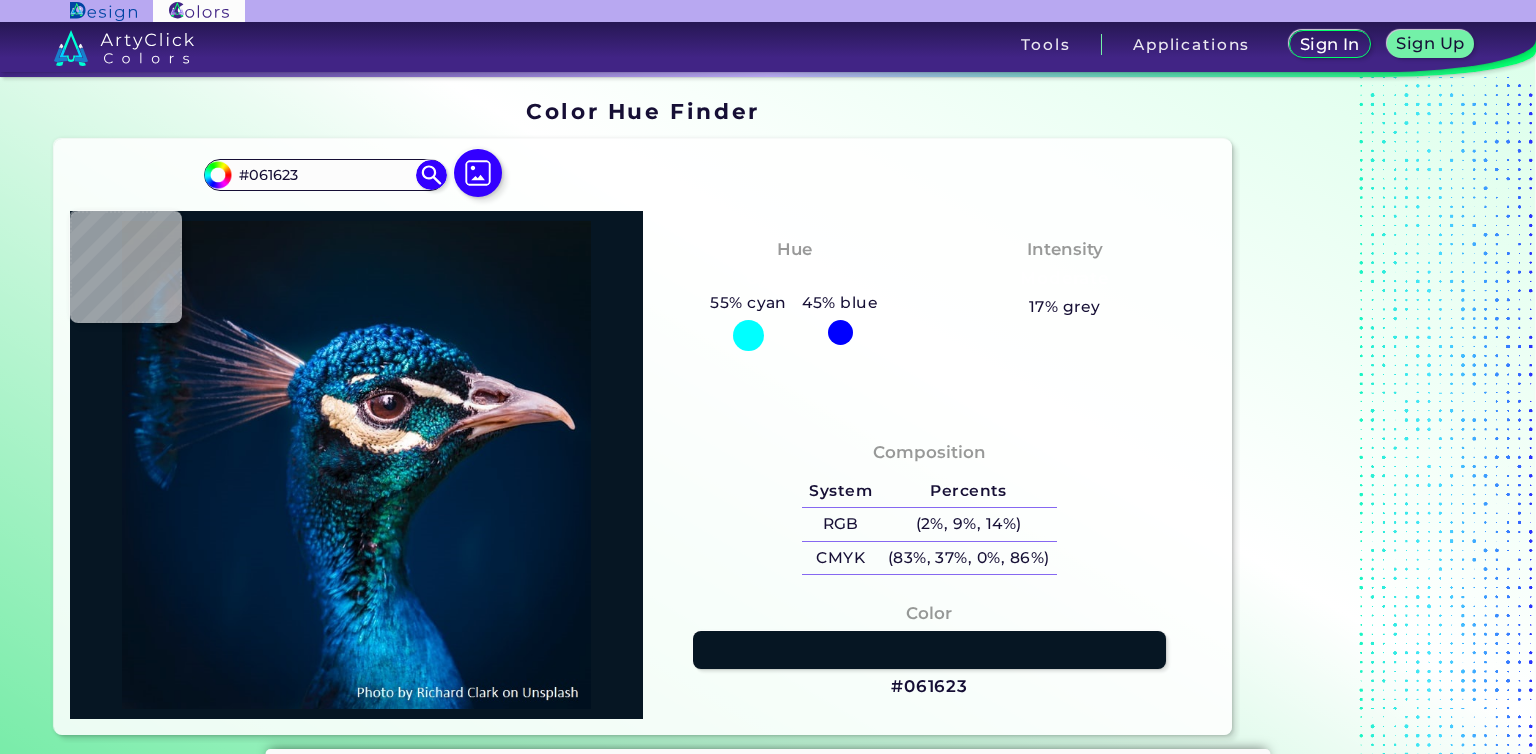 type on "#061622" 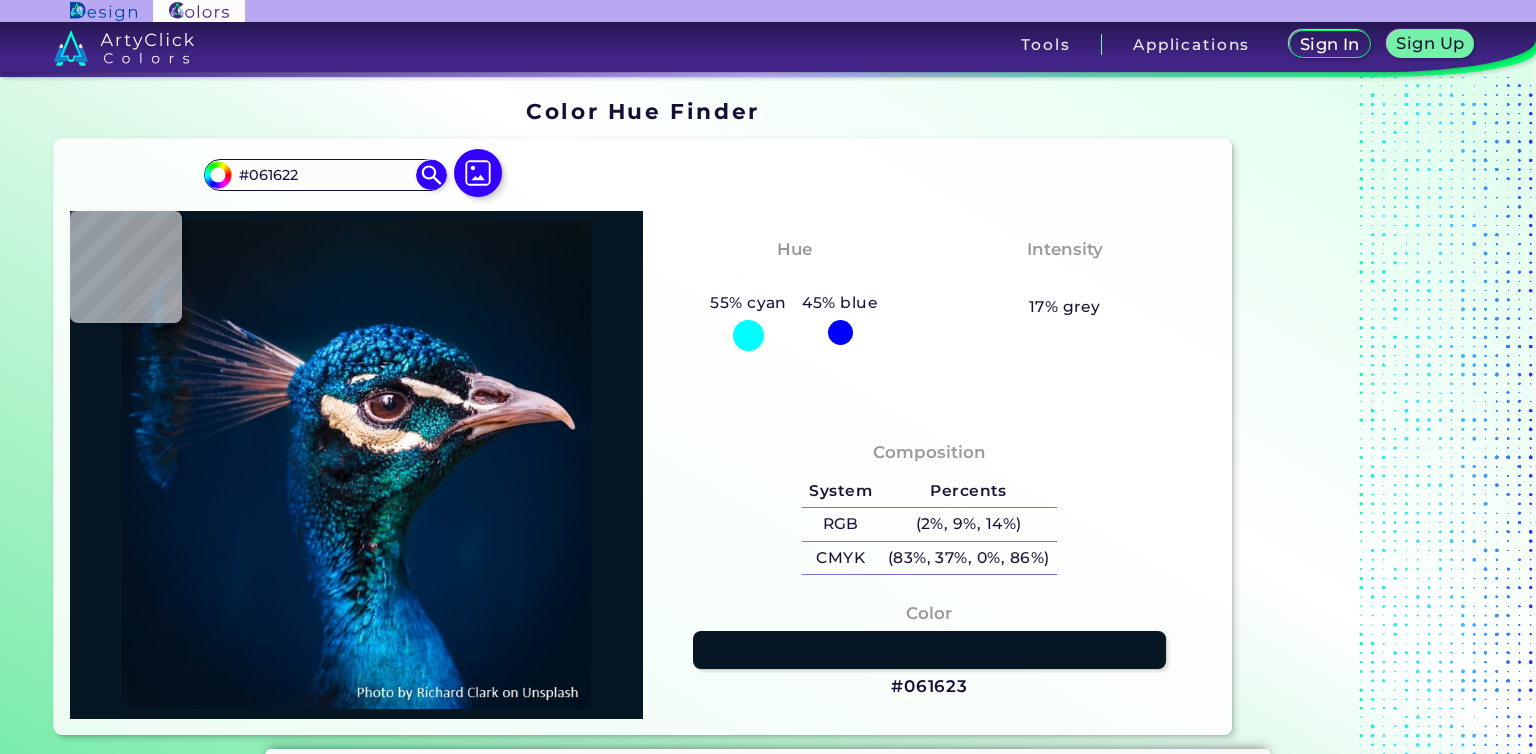 type on "#061721" 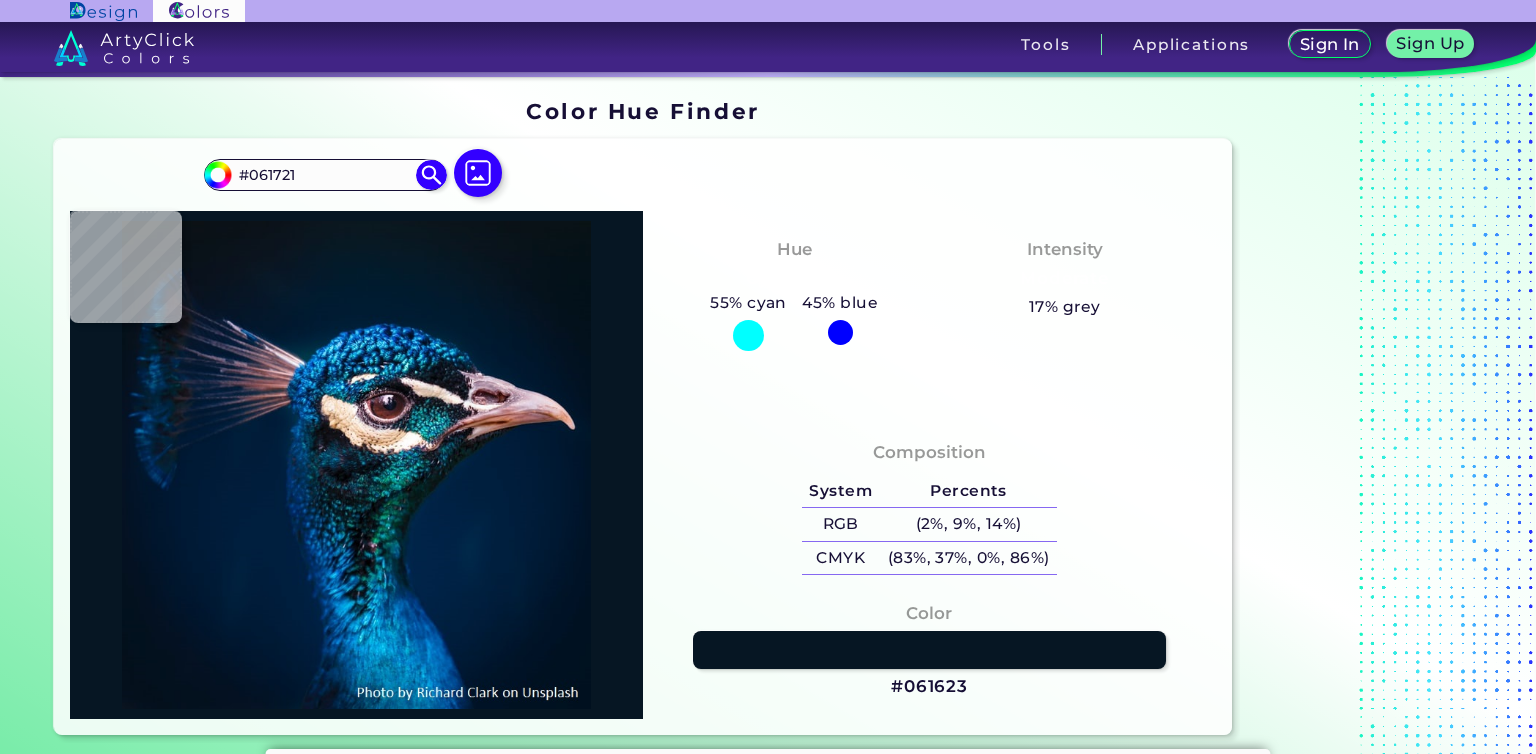type on "#08161f" 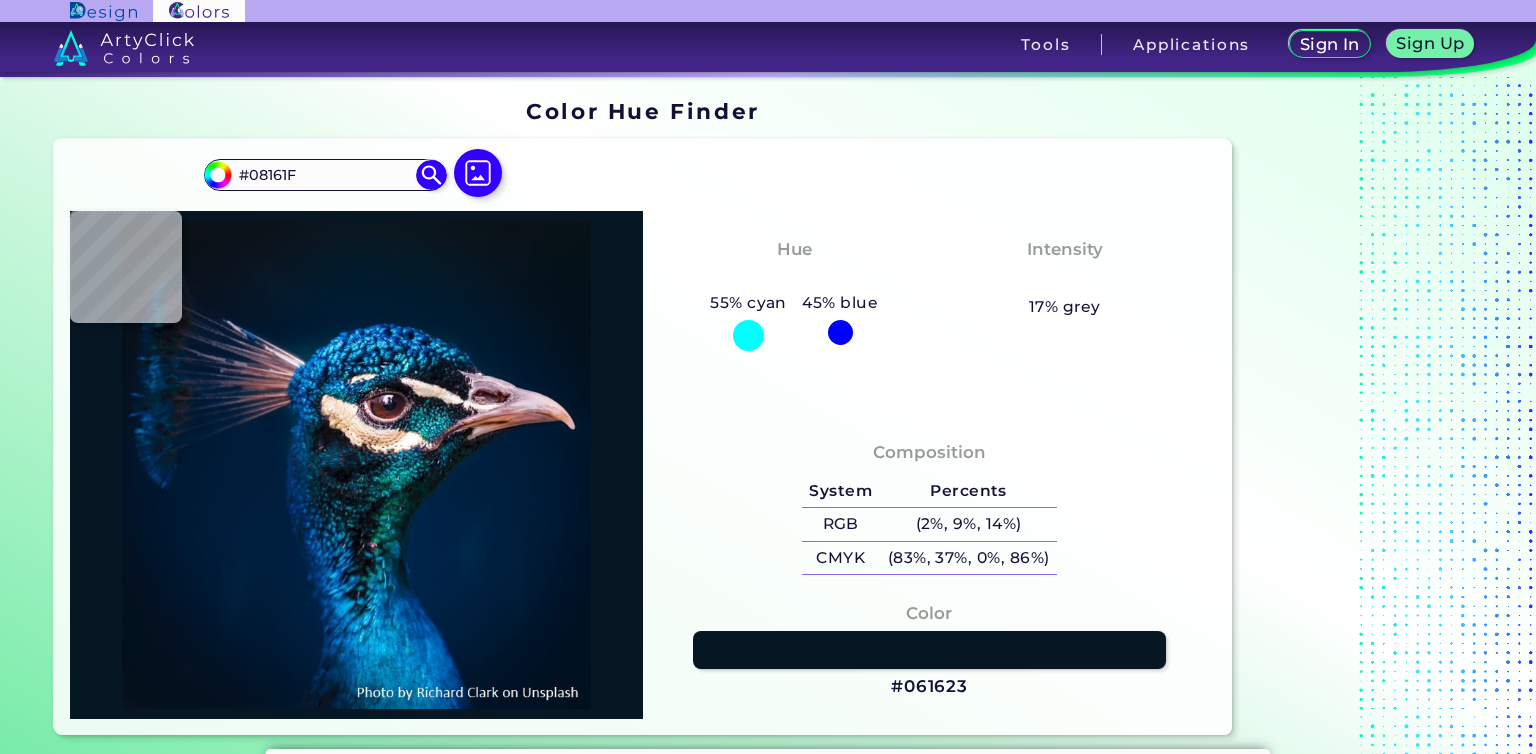type on "#09161f" 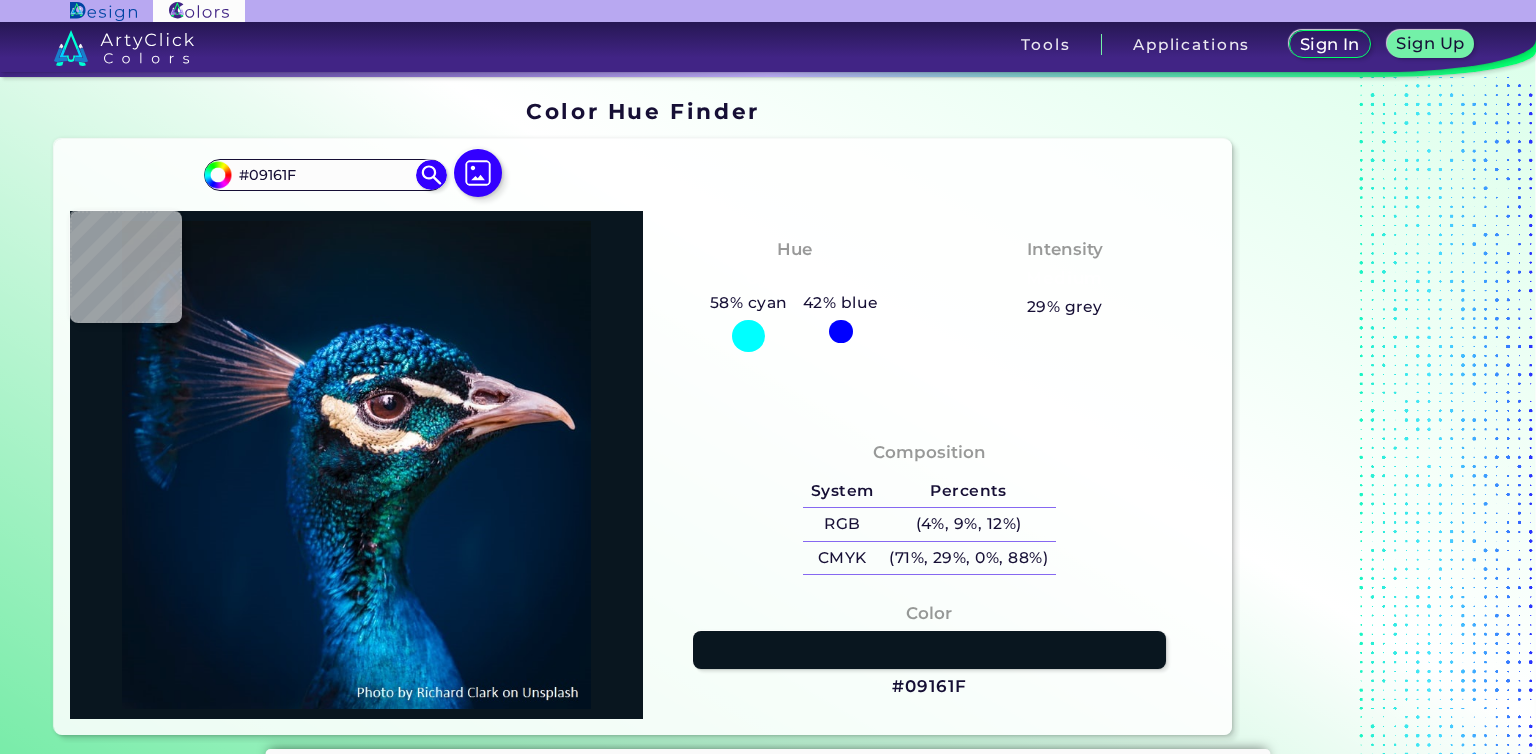 type on "#0b81a8" 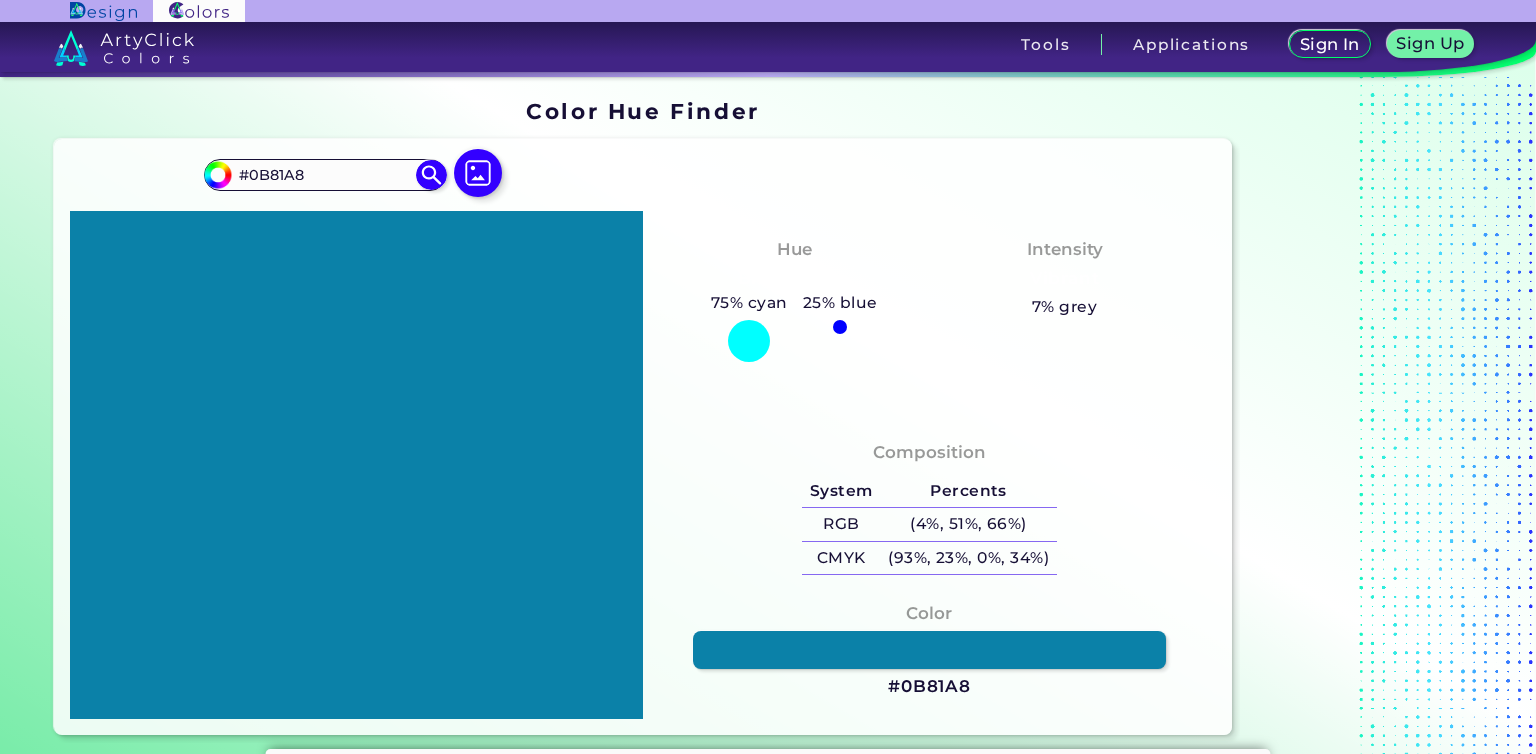 type on "#0b84ad" 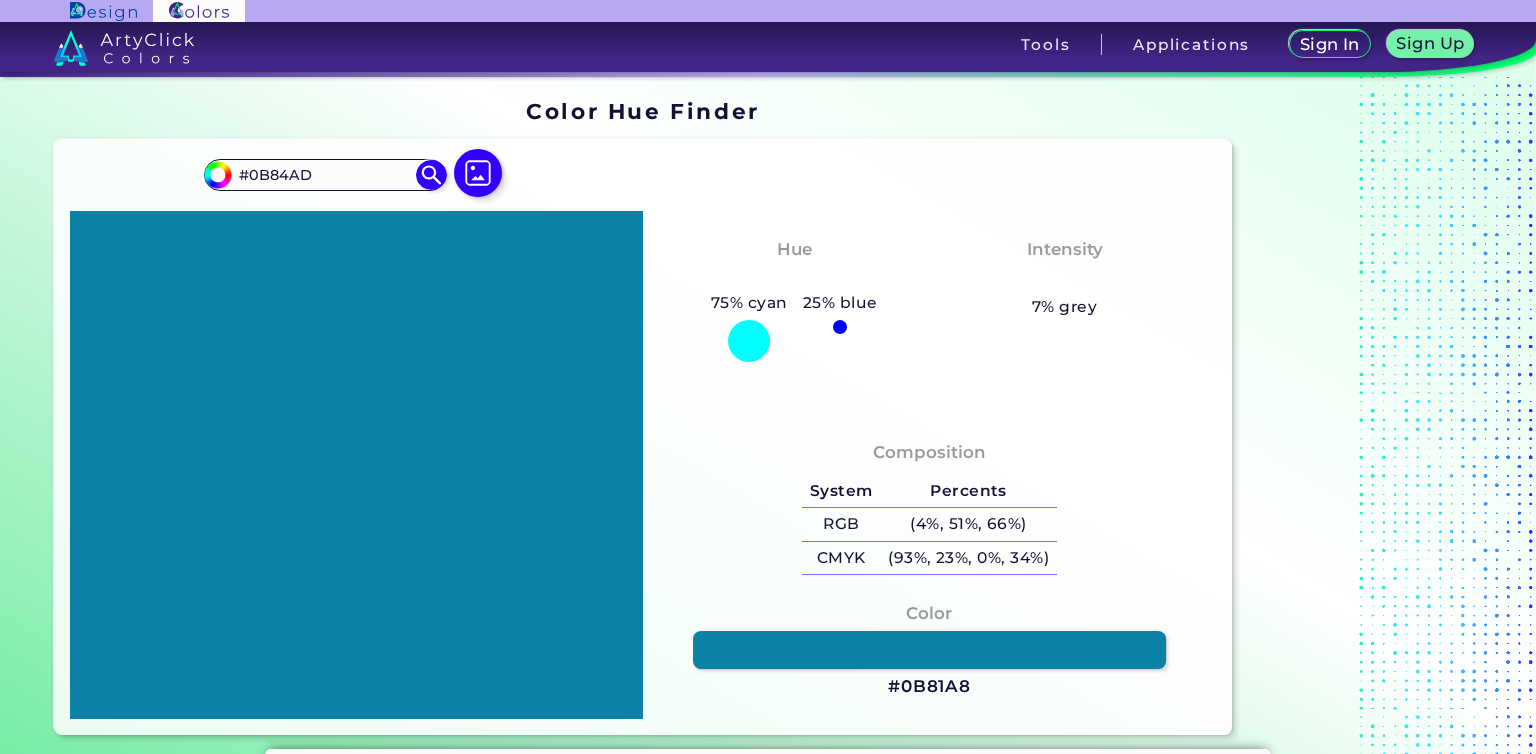 type on "#0985ae" 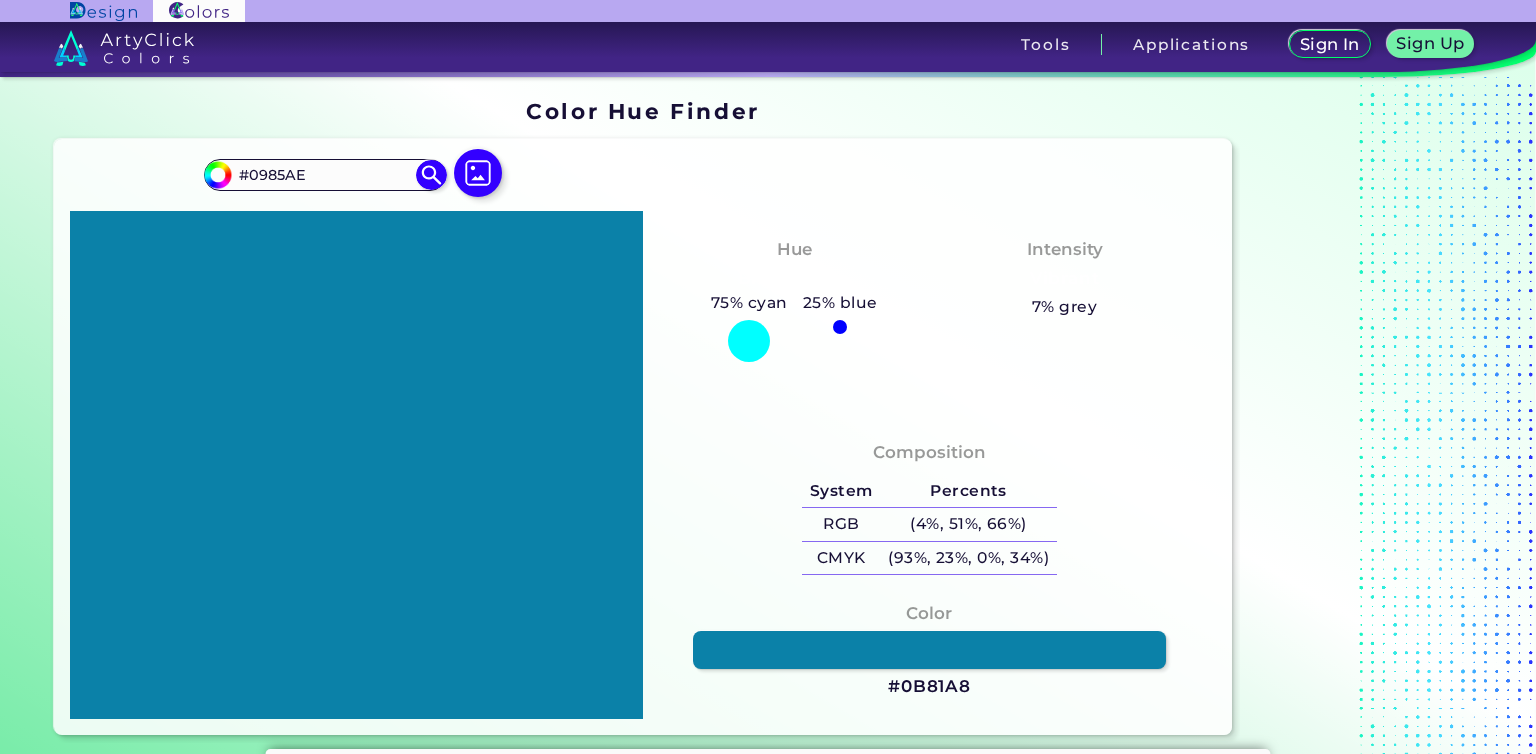 type on "#0886af" 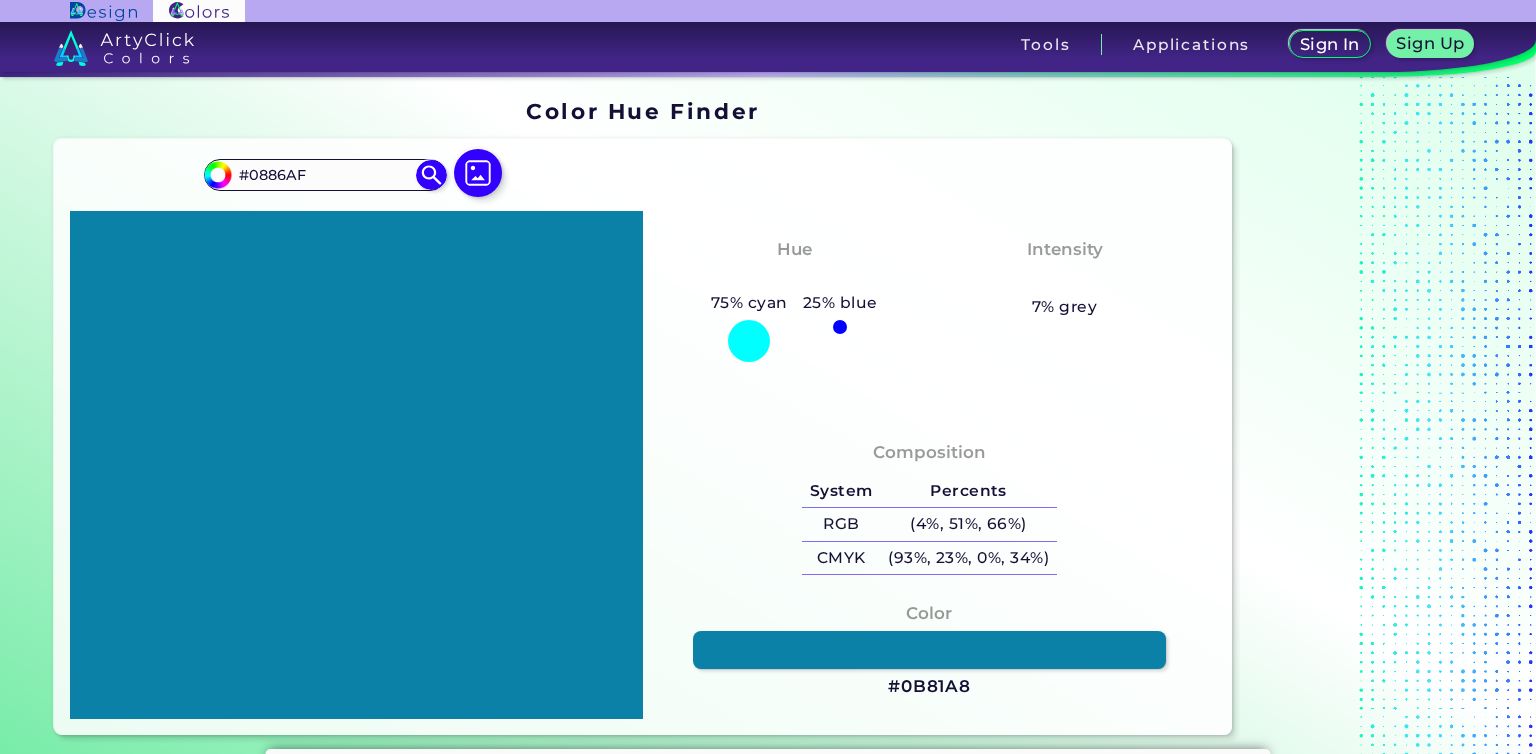 type on "#0686b1" 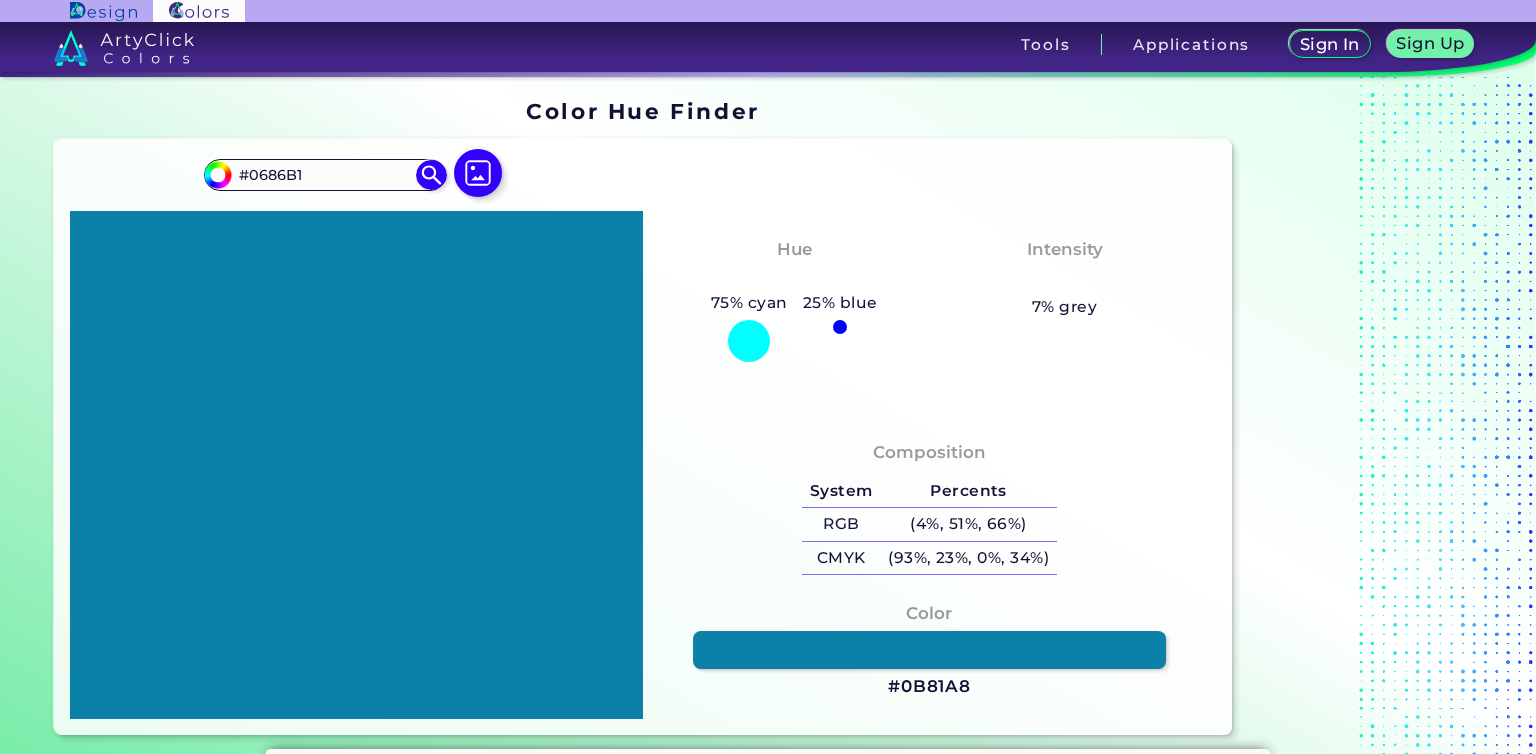 type on "#0687b2" 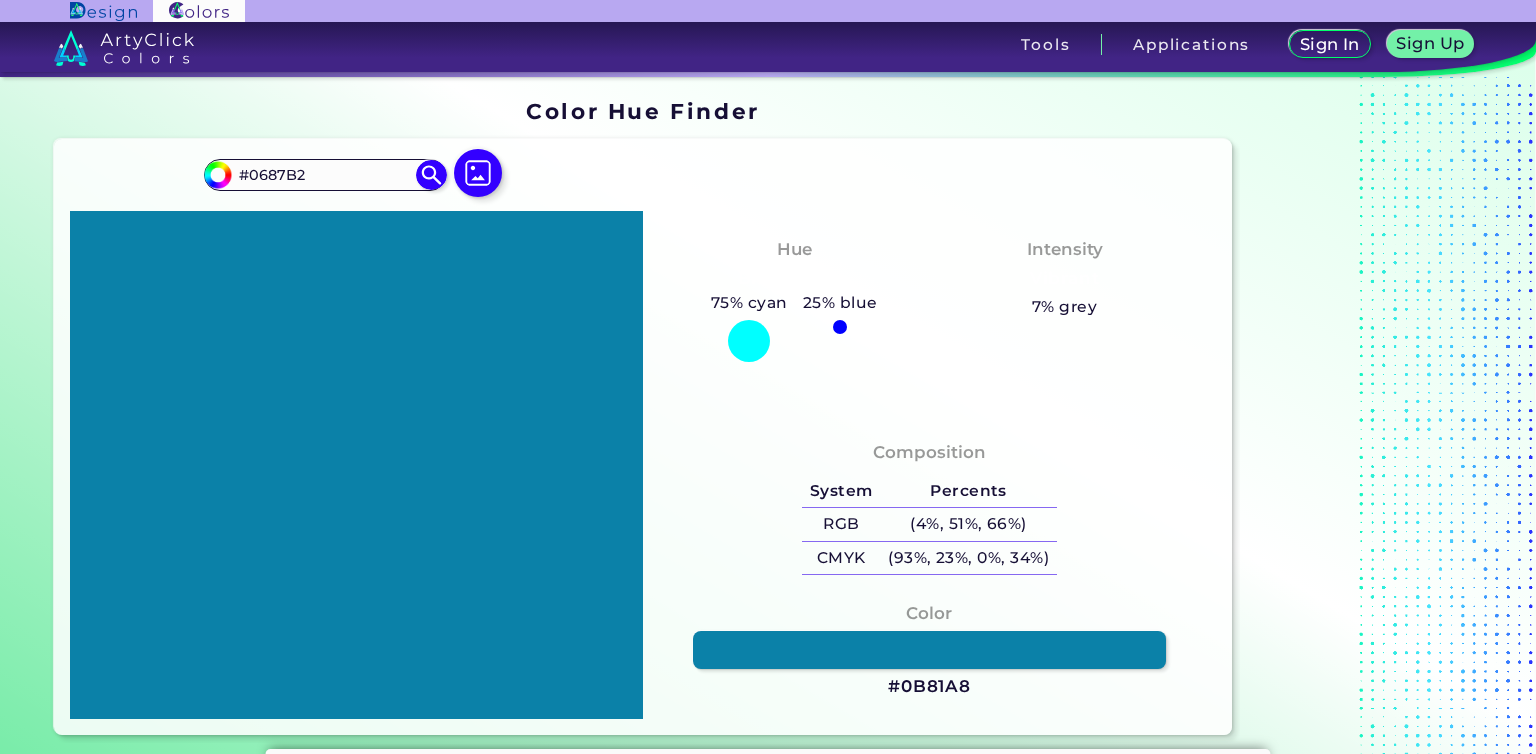 type on "#0289b6" 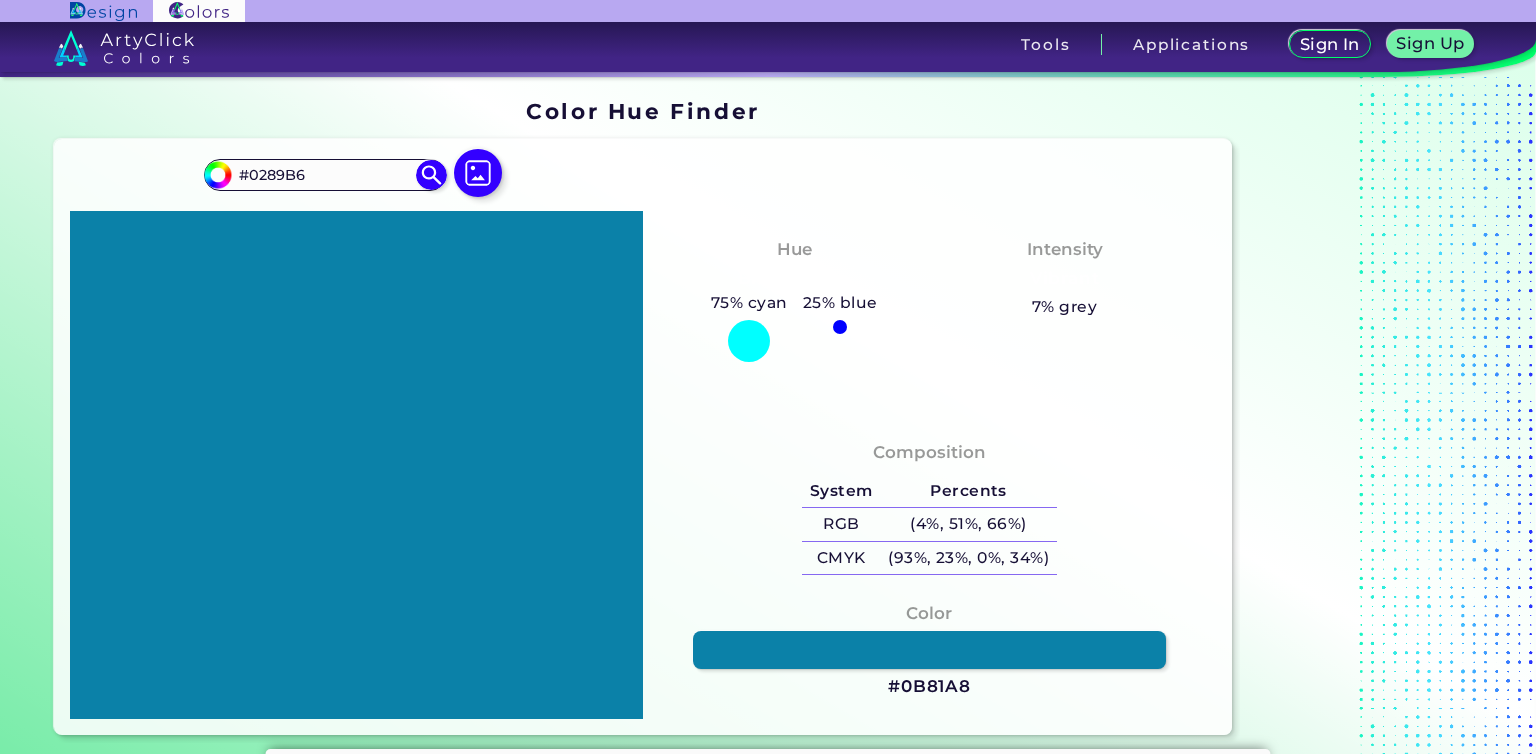 type on "#008ebd" 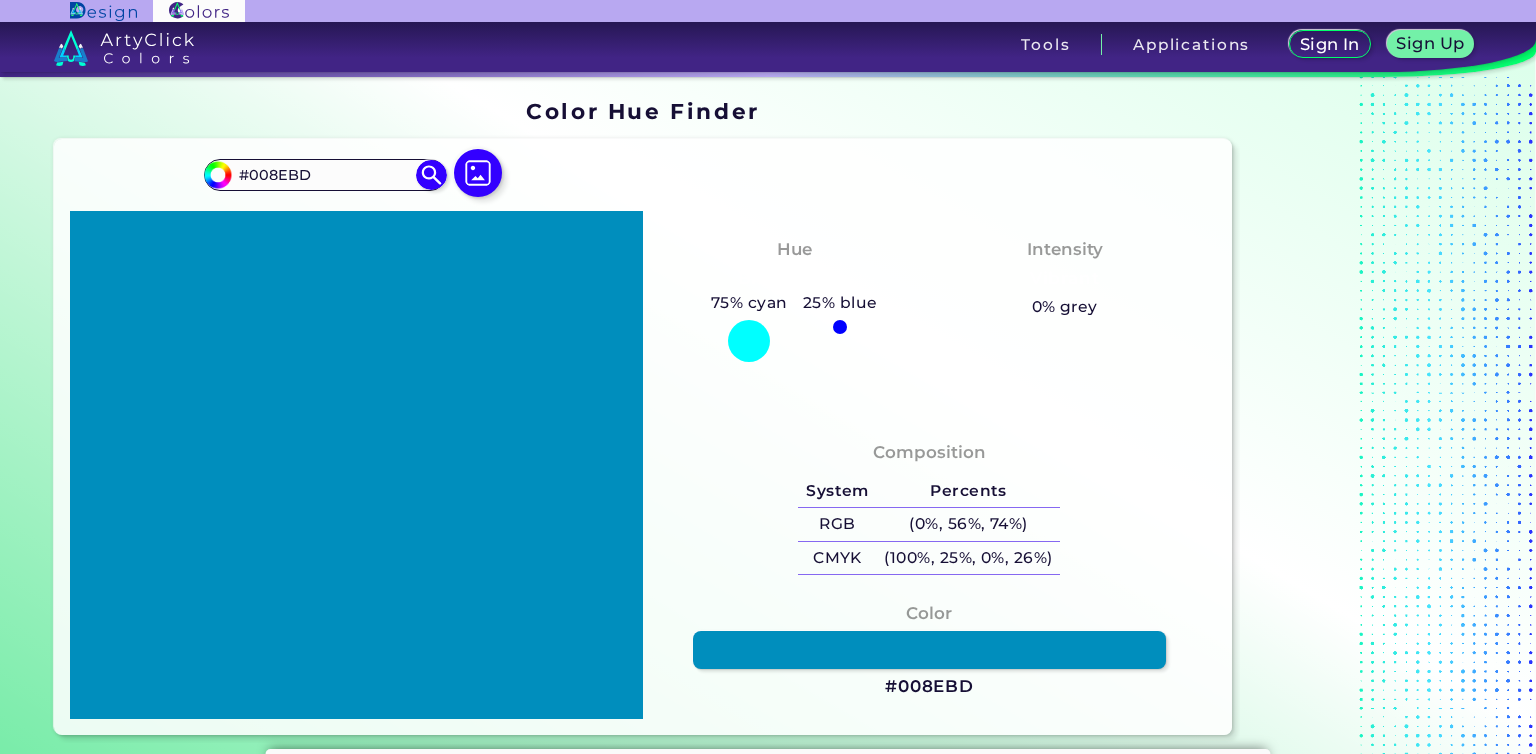 type on "#0091c2" 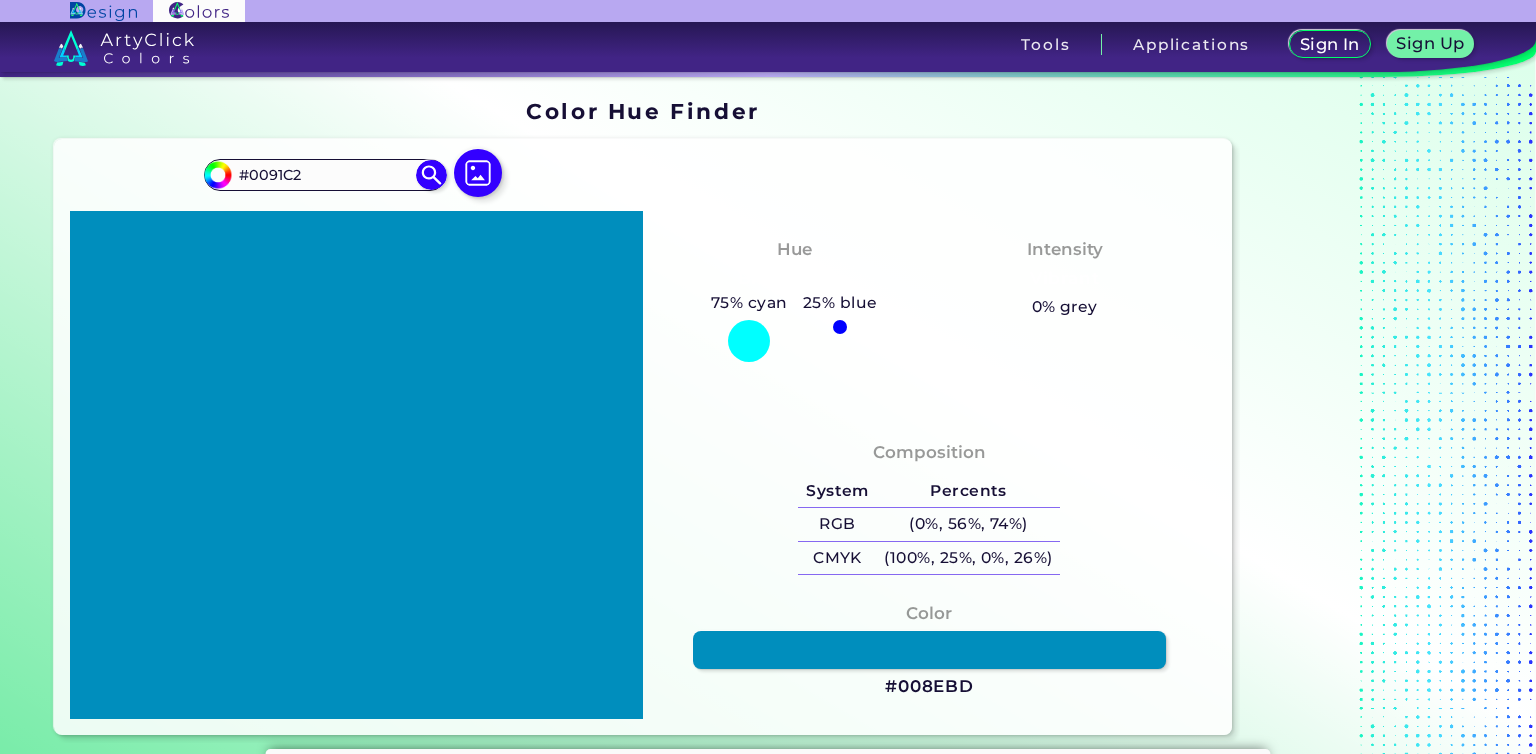 type on "#0095c7" 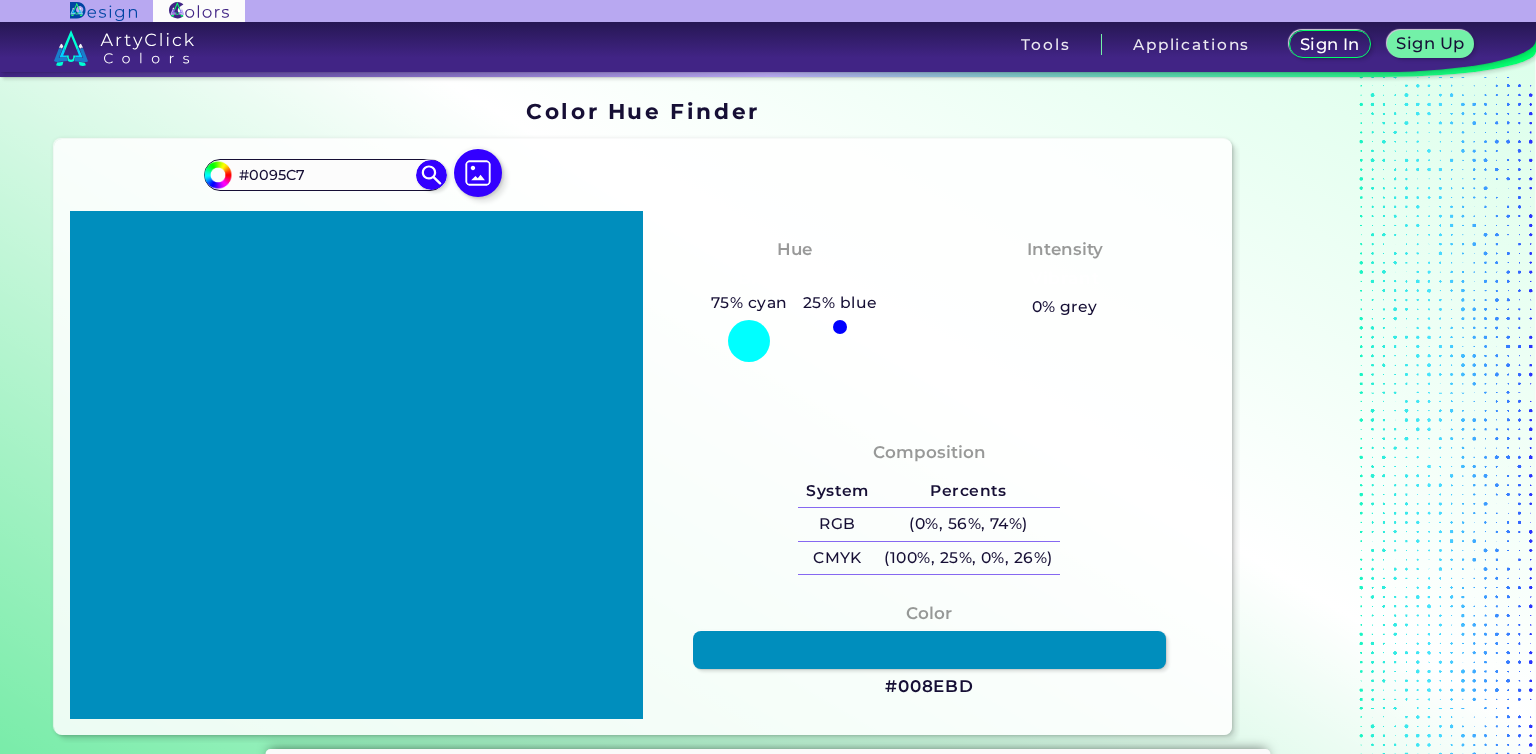 type on "#0099cc" 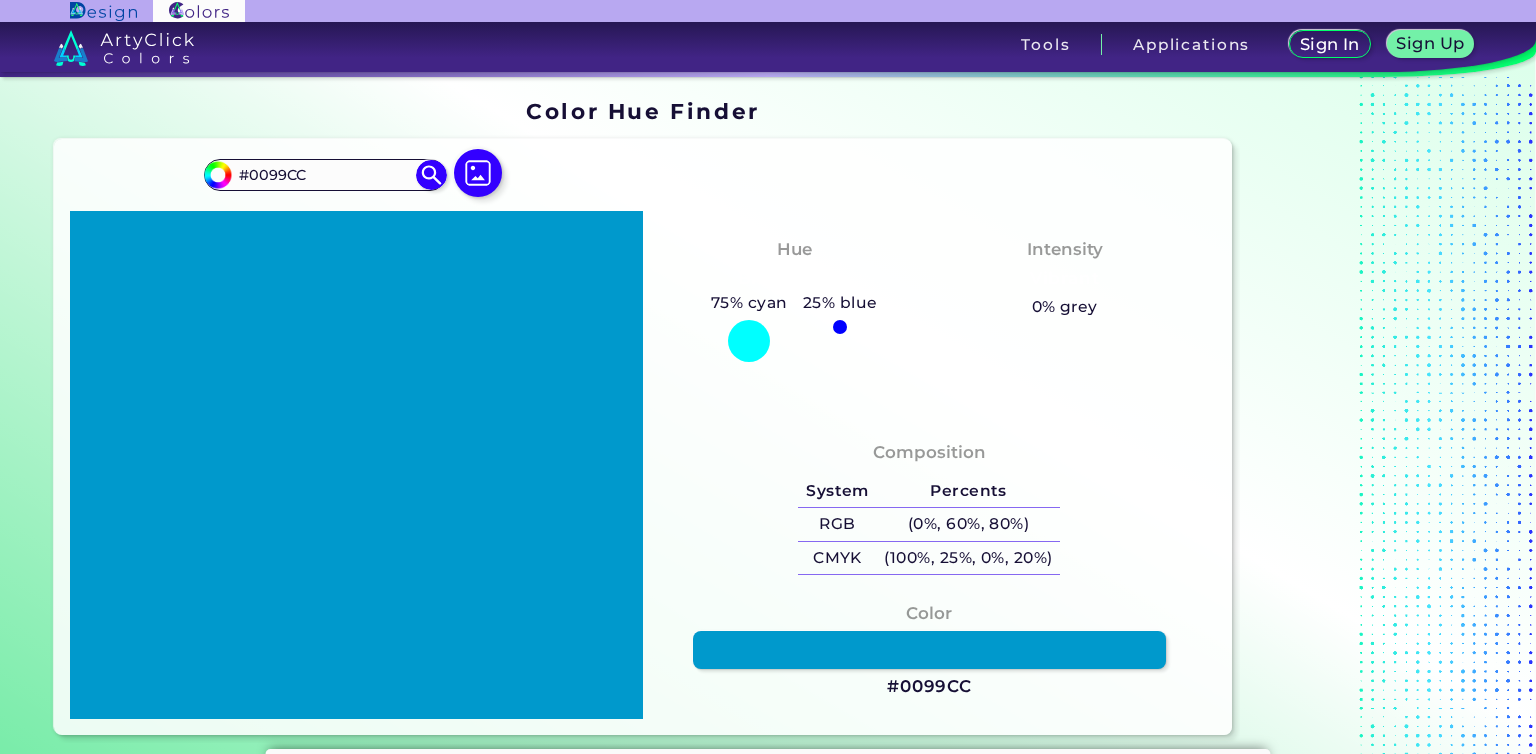 type on "#009dd1" 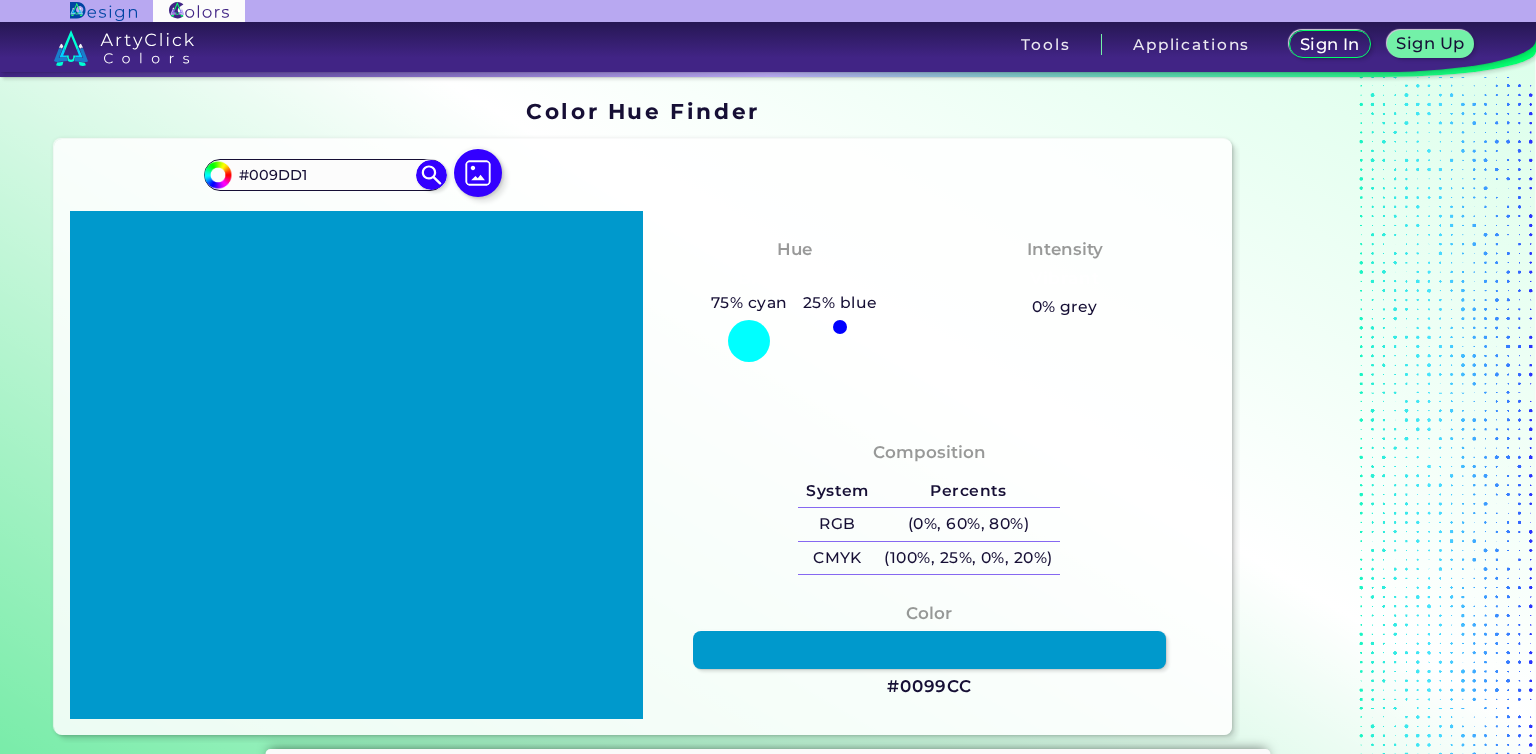 type on "#00a1d6" 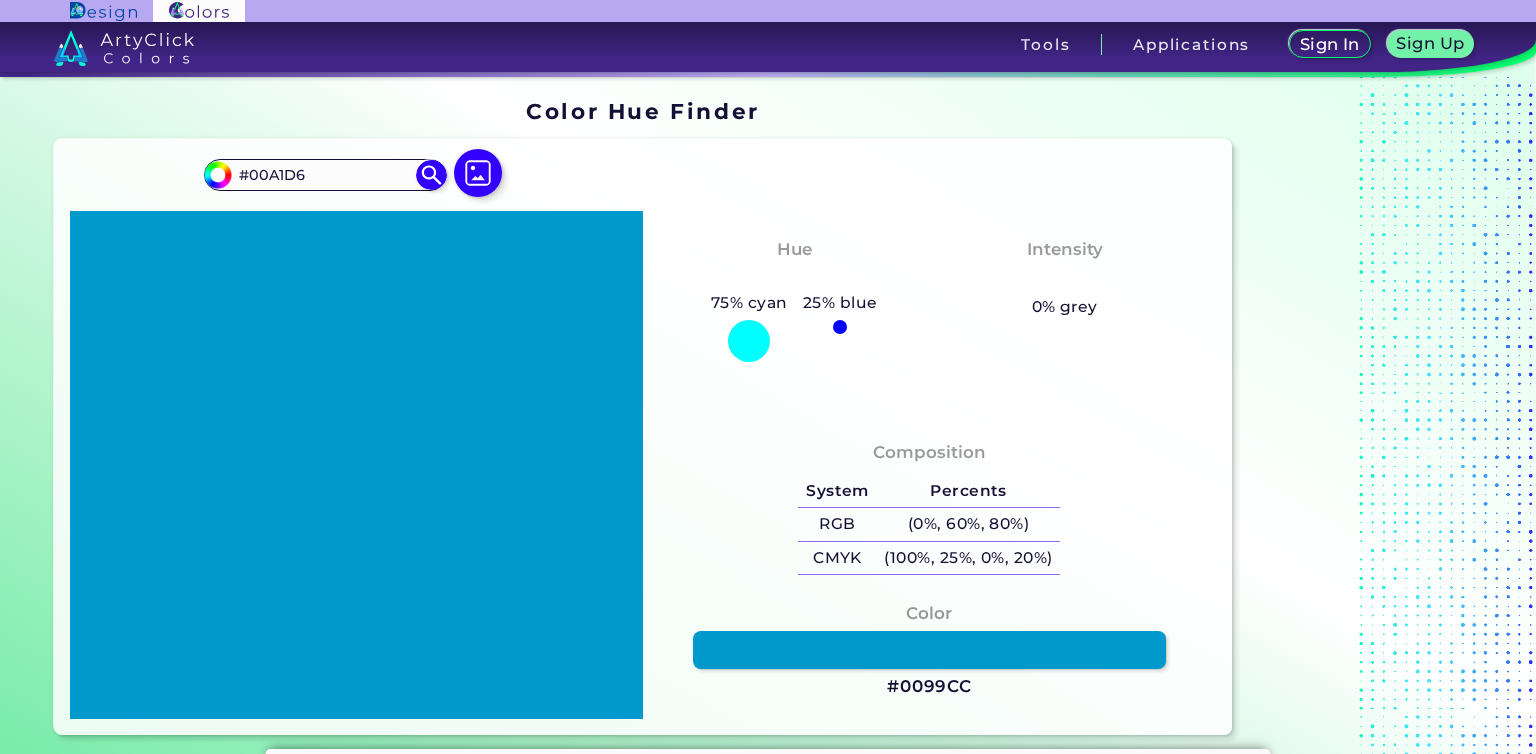 type on "#00a4db" 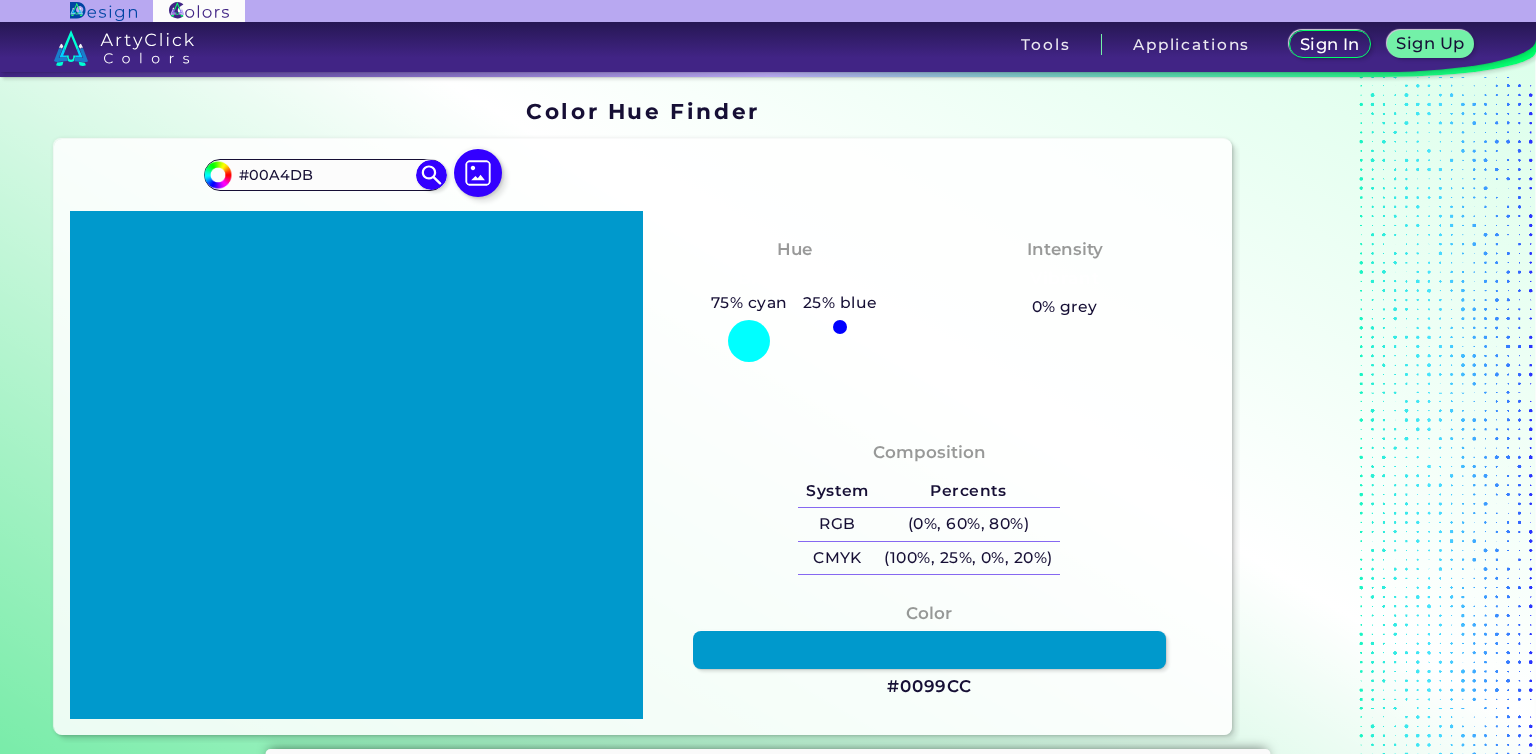 type on "#00a8e0" 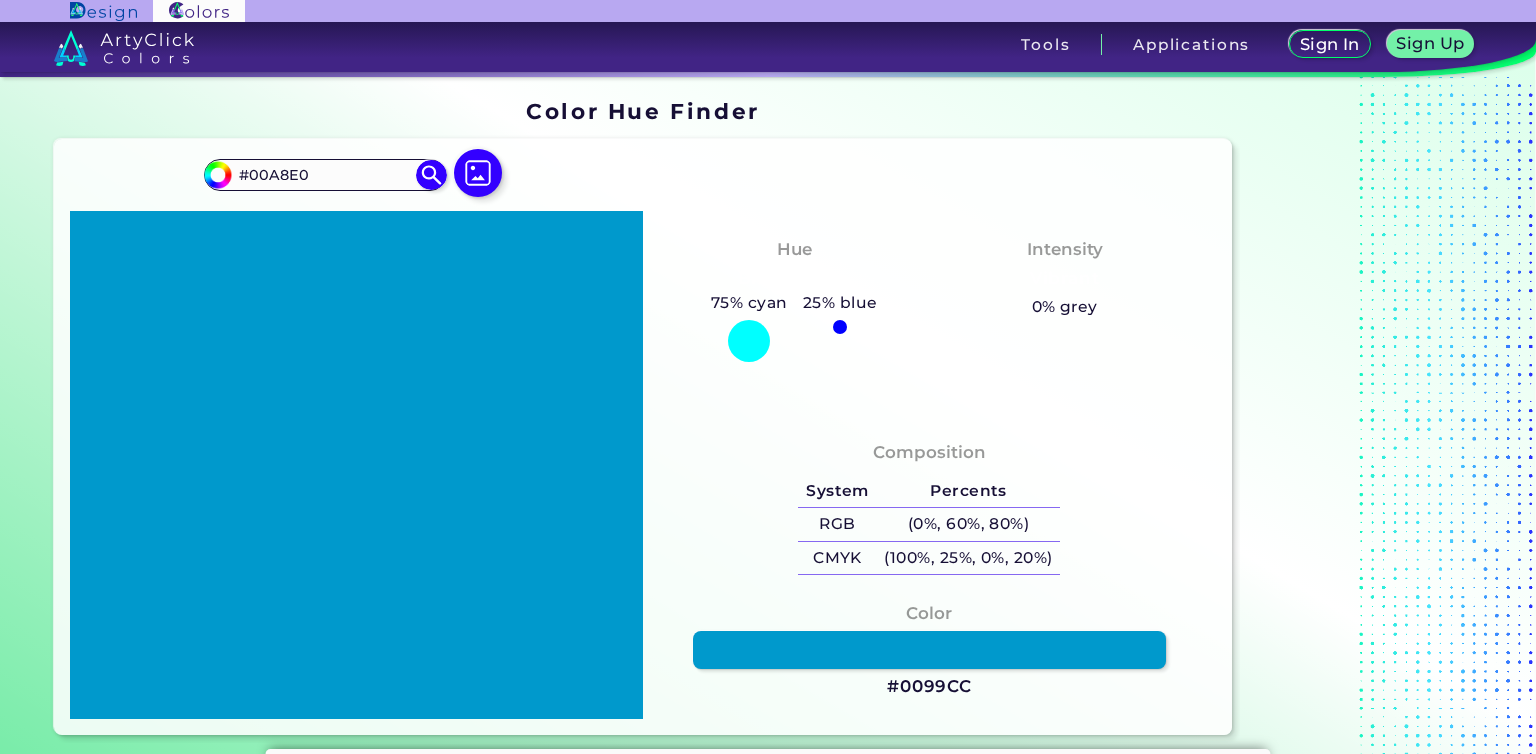 type on "#00ace6" 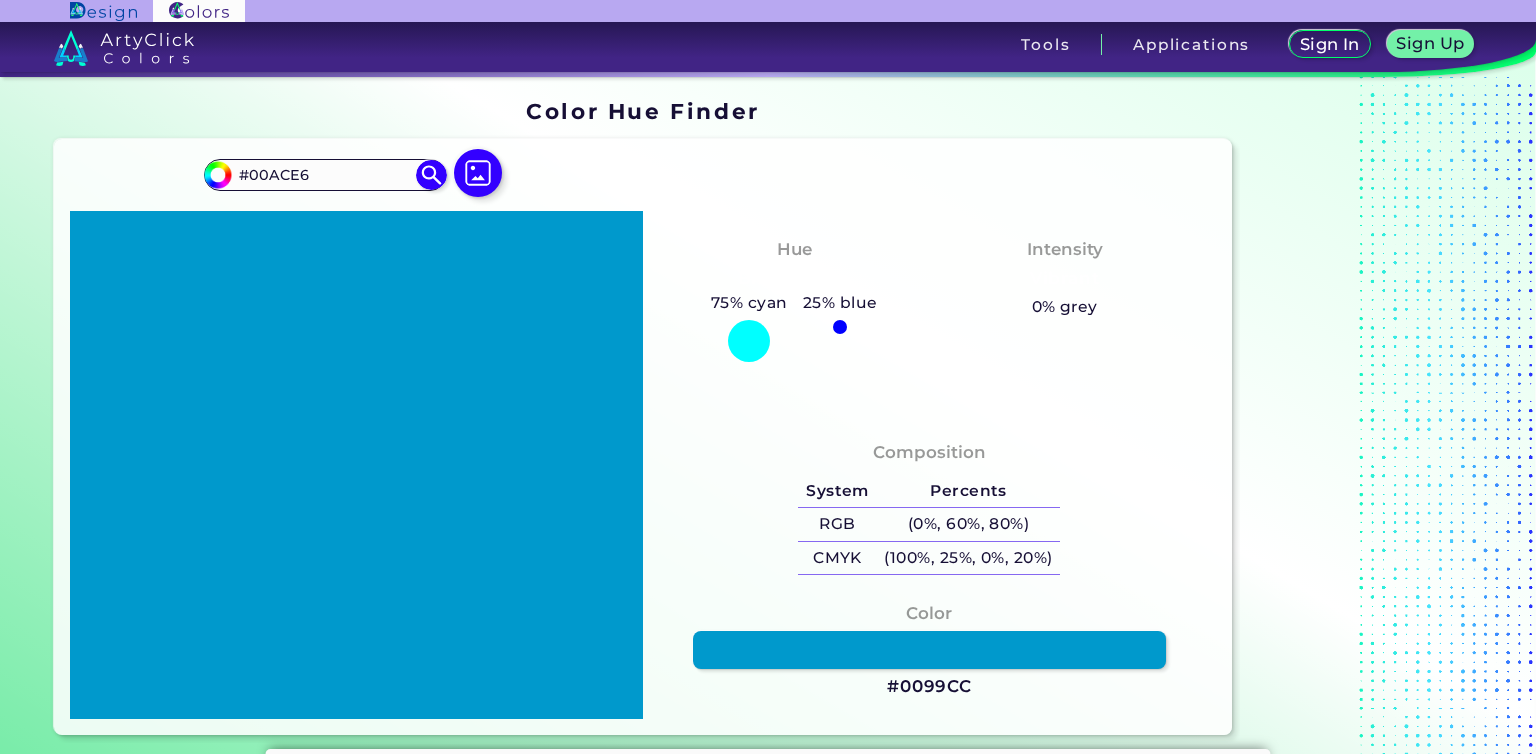 type on "#00b4f0" 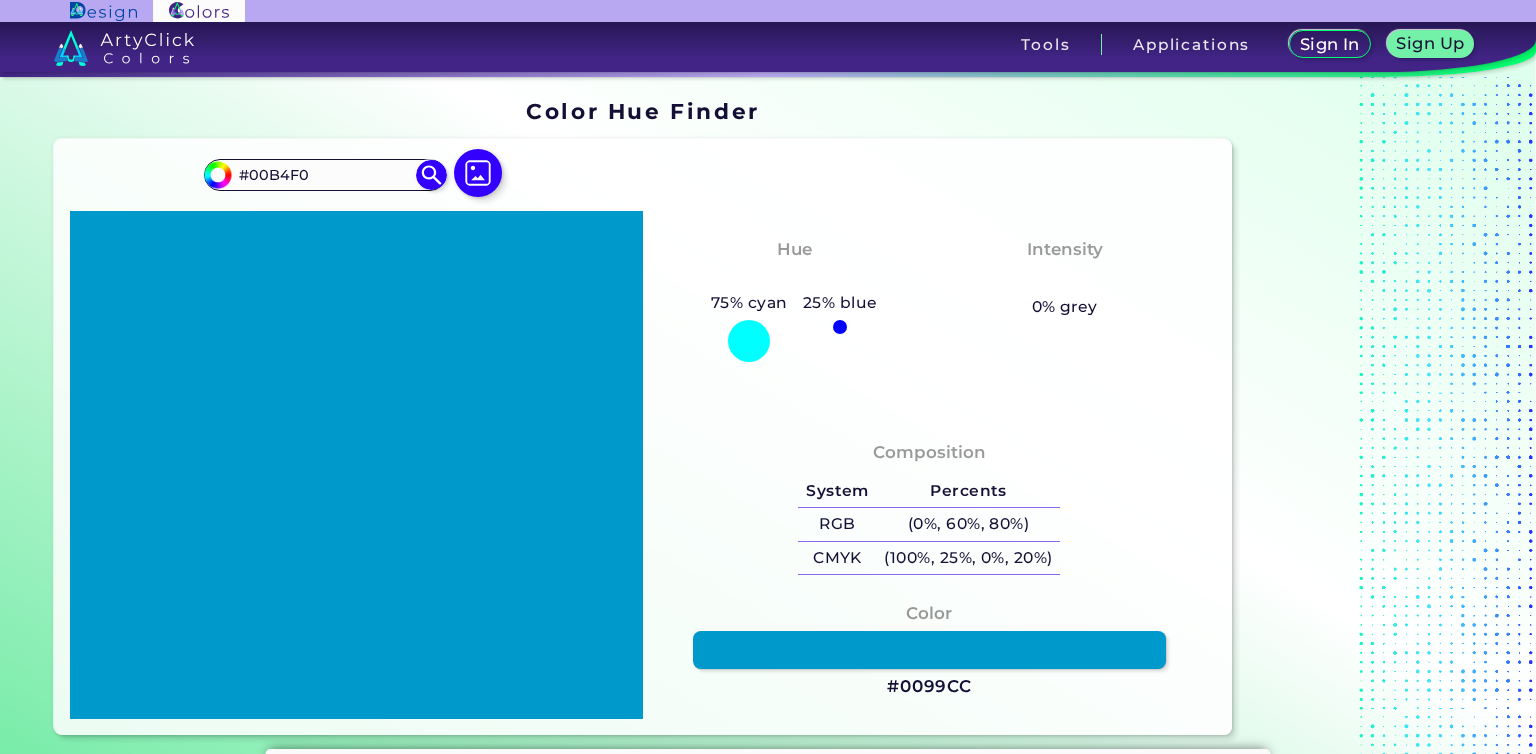 type on "#00b8f5" 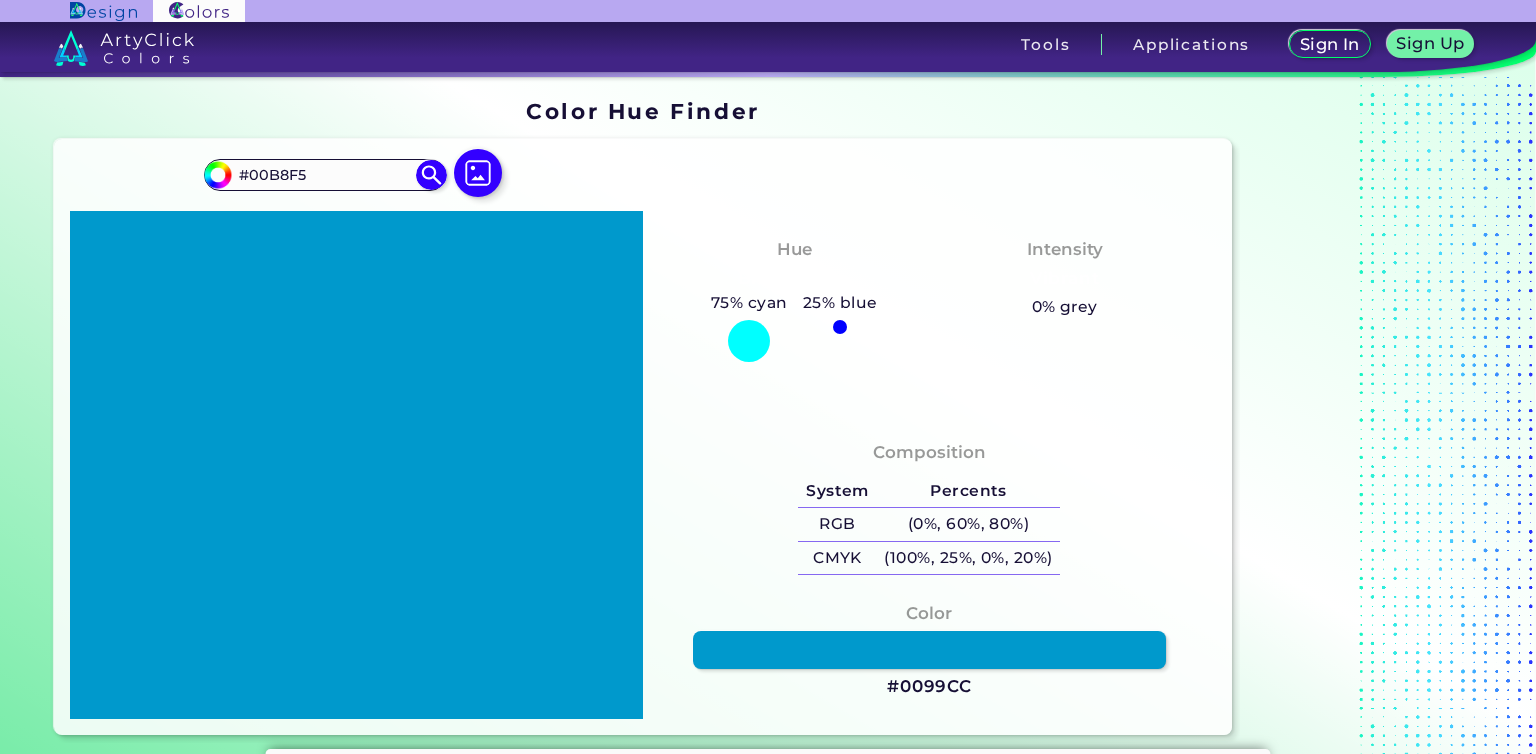 type on "#00bbfa" 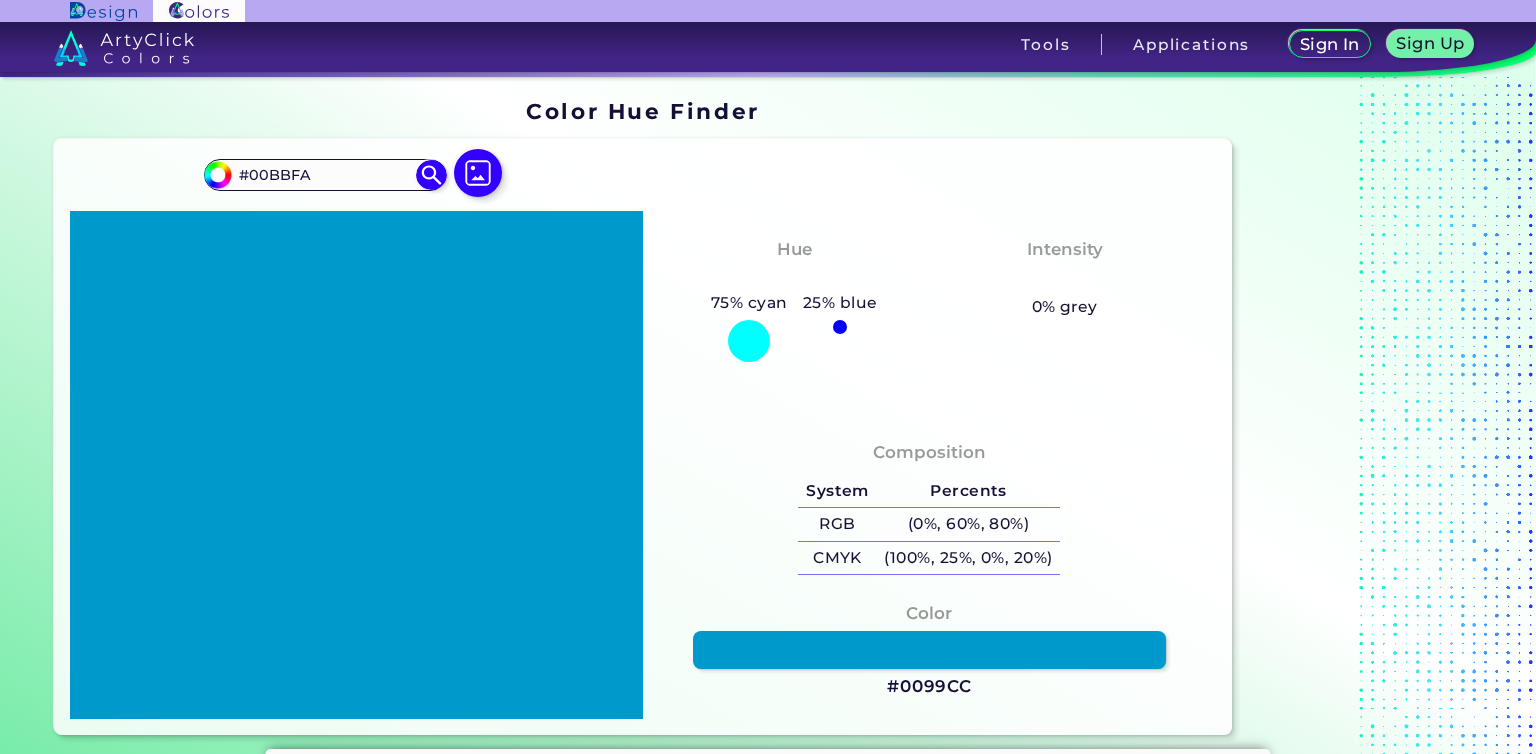 type on "#00bfff" 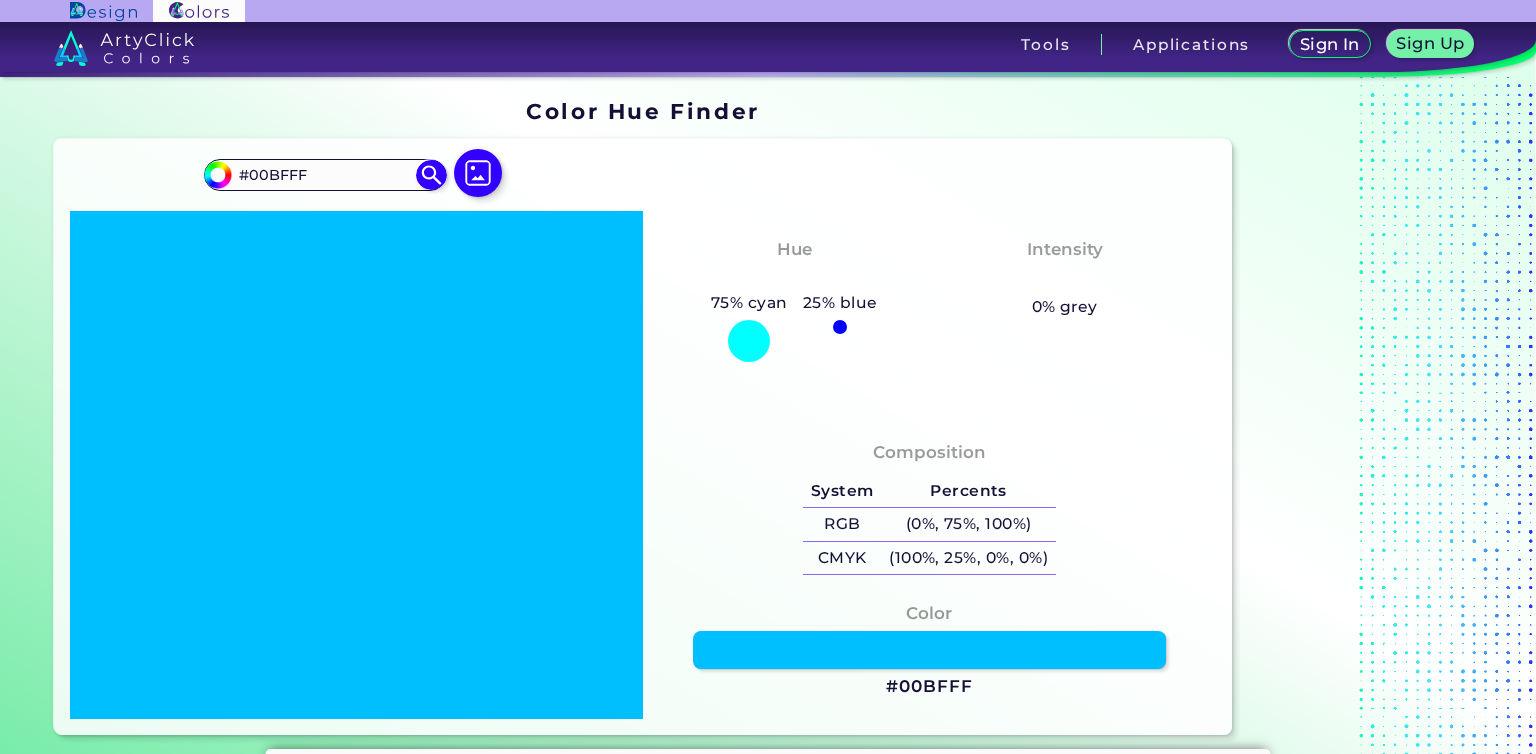type on "#00bfff" 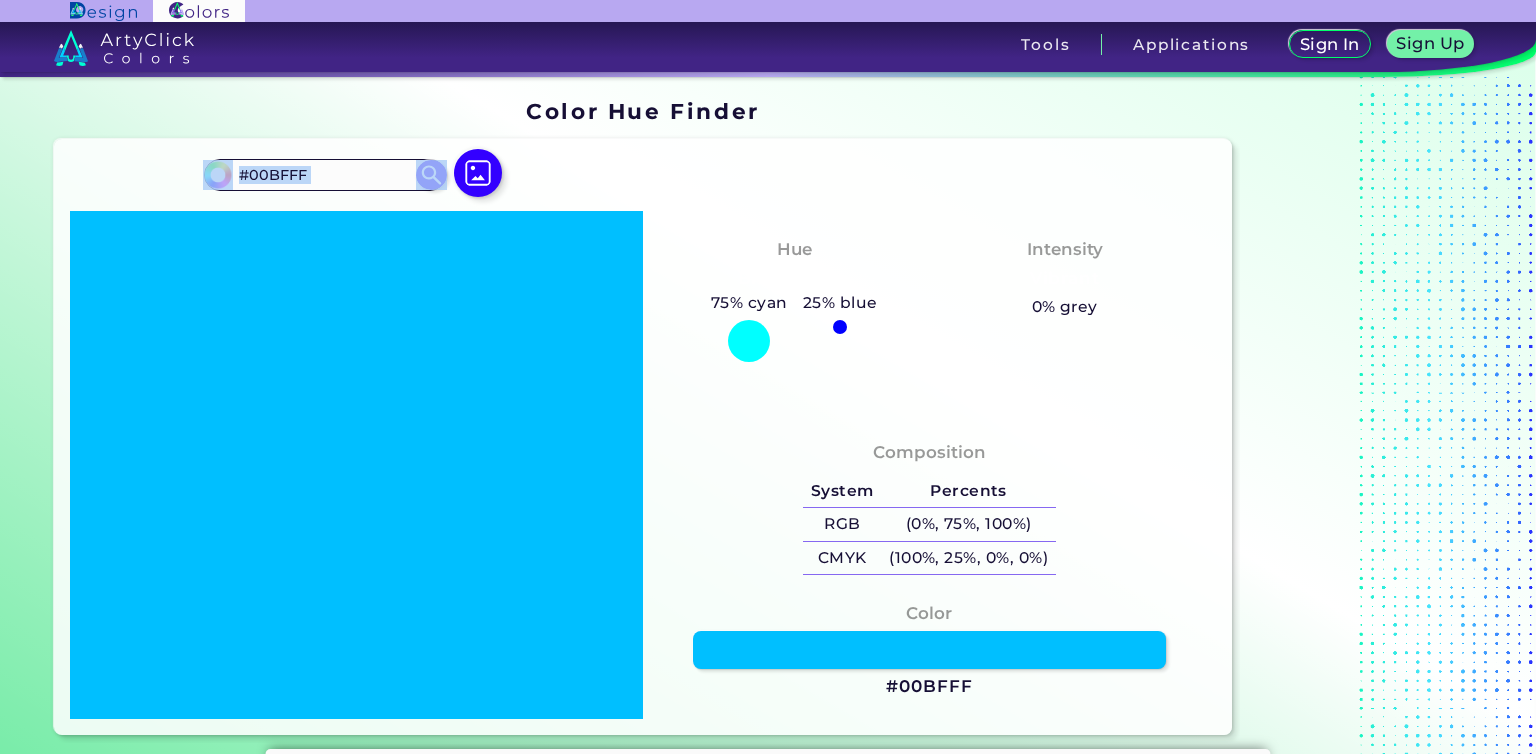 click at bounding box center [356, 465] 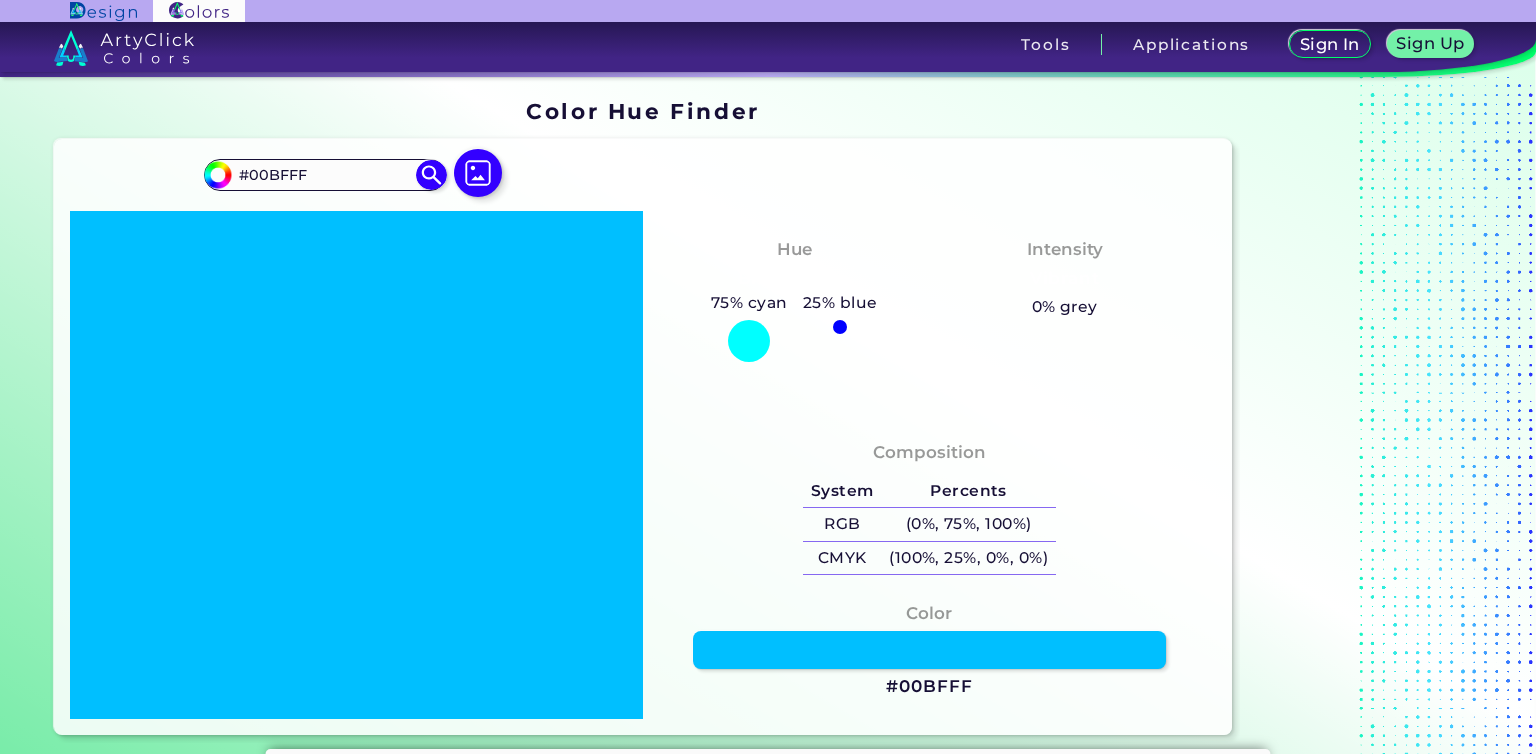 click at bounding box center [356, 465] 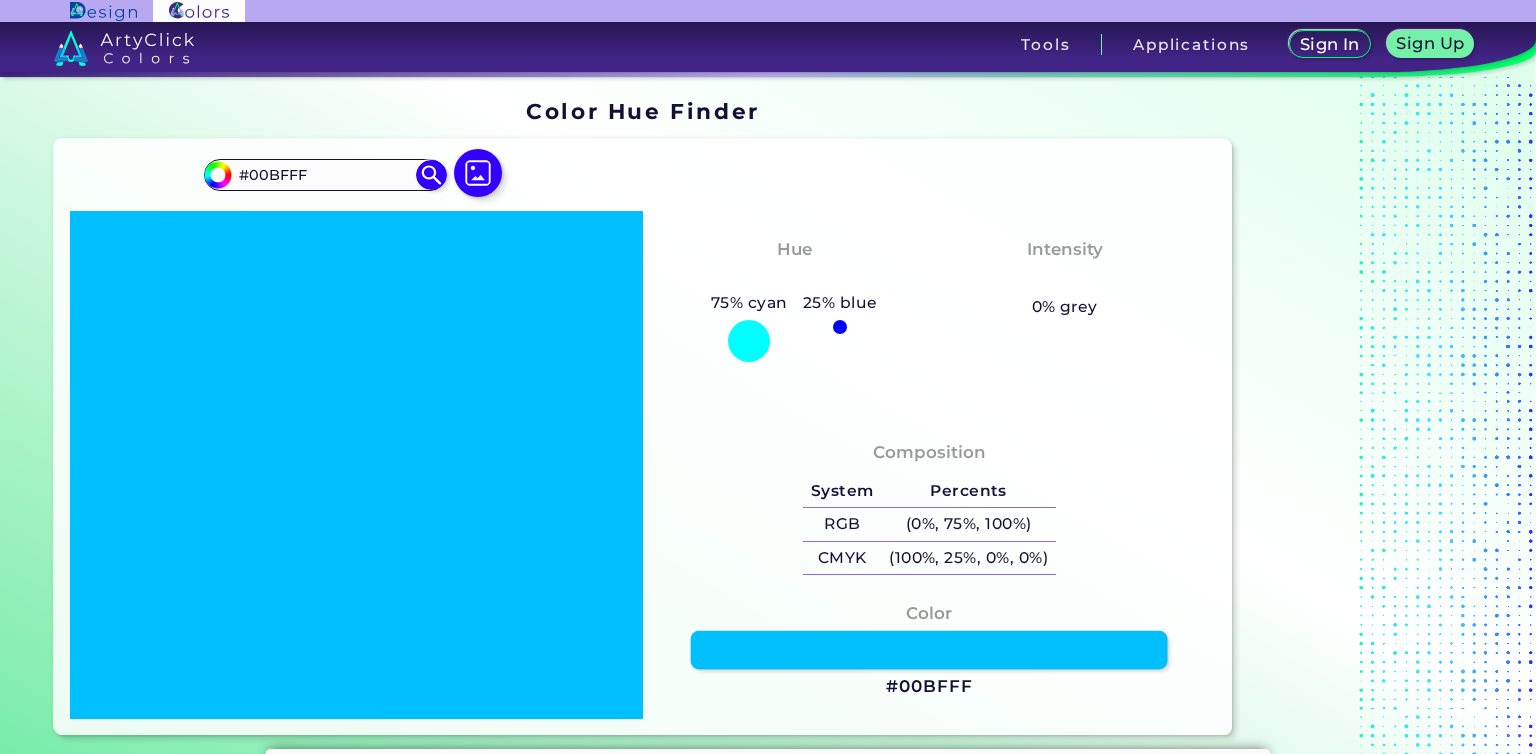 click at bounding box center [929, 650] 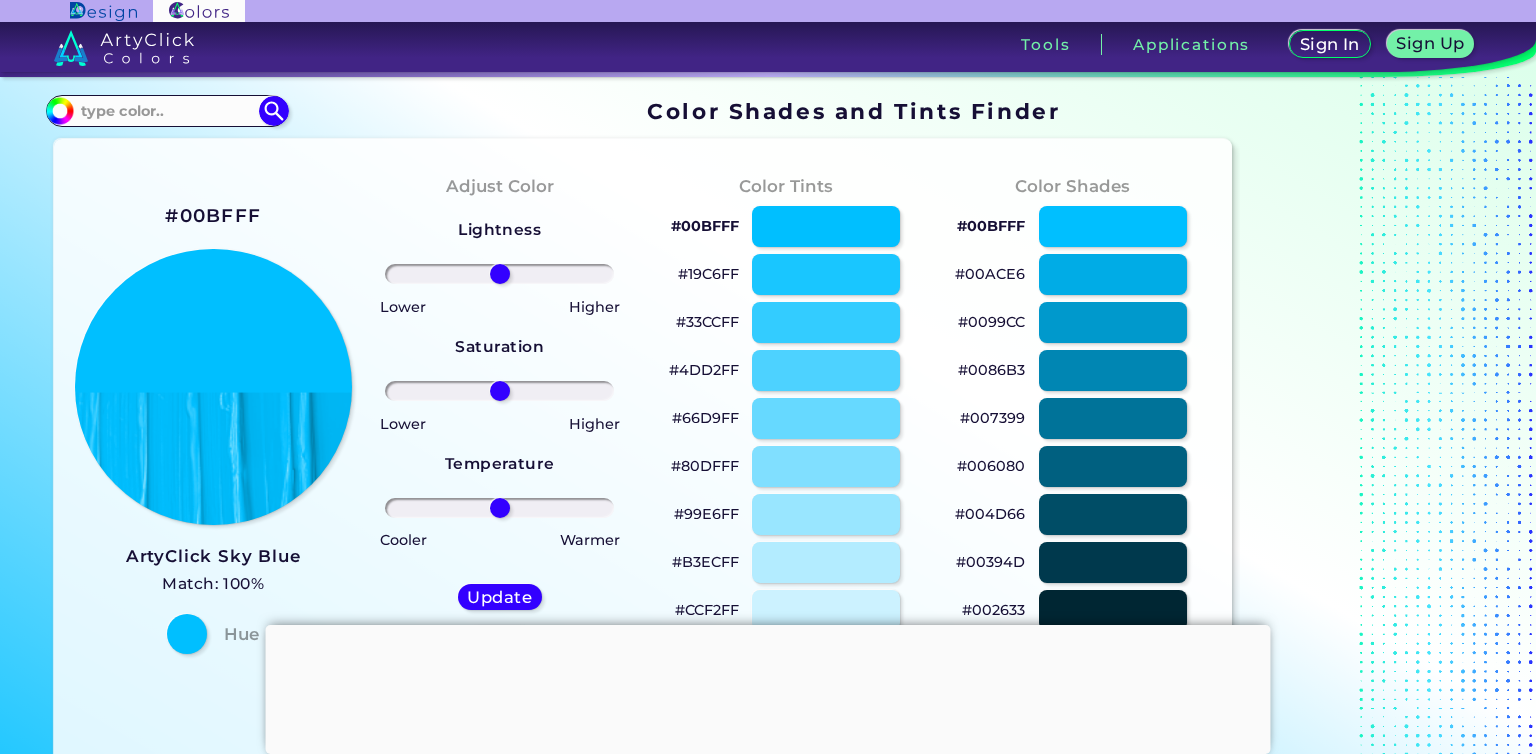 scroll, scrollTop: 0, scrollLeft: 0, axis: both 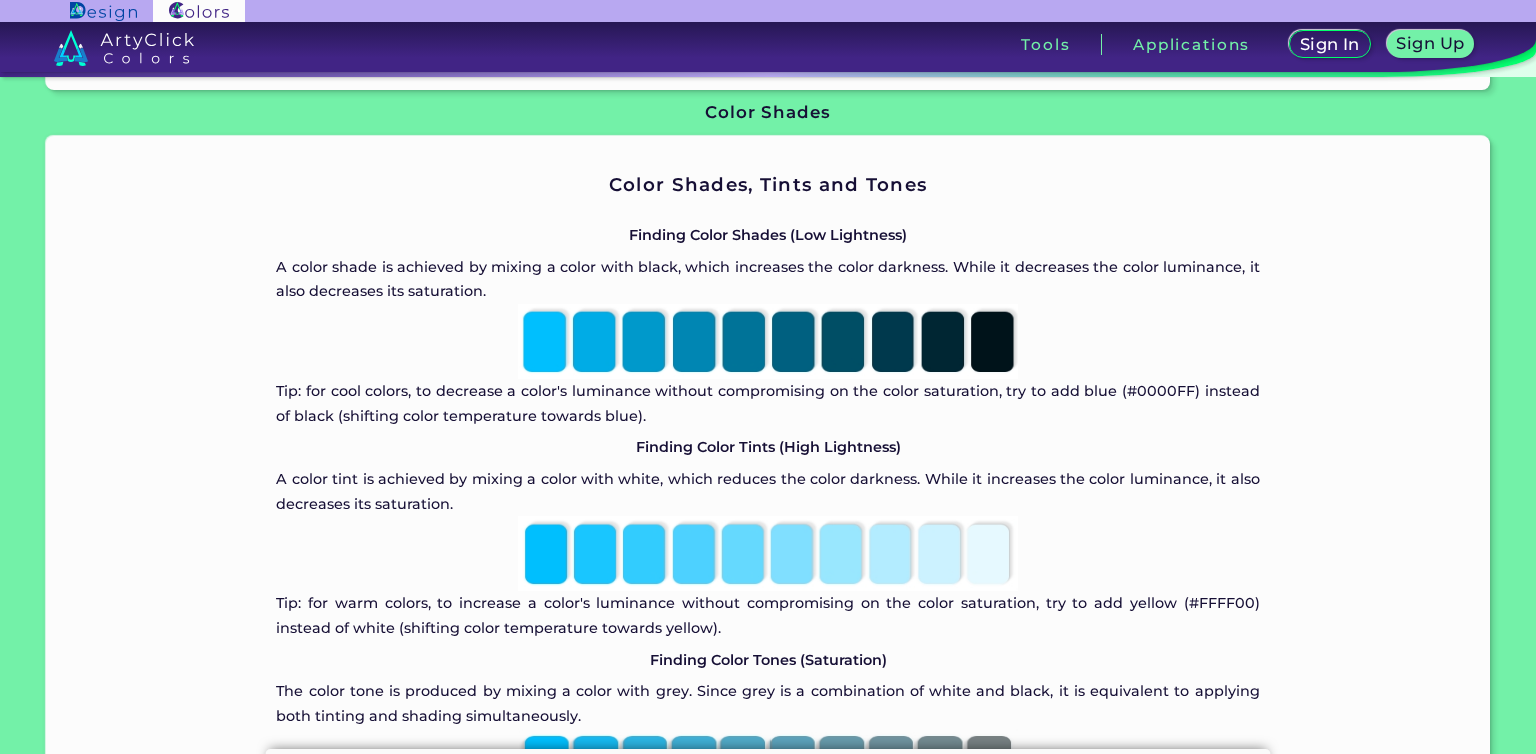 click at bounding box center (768, 341) 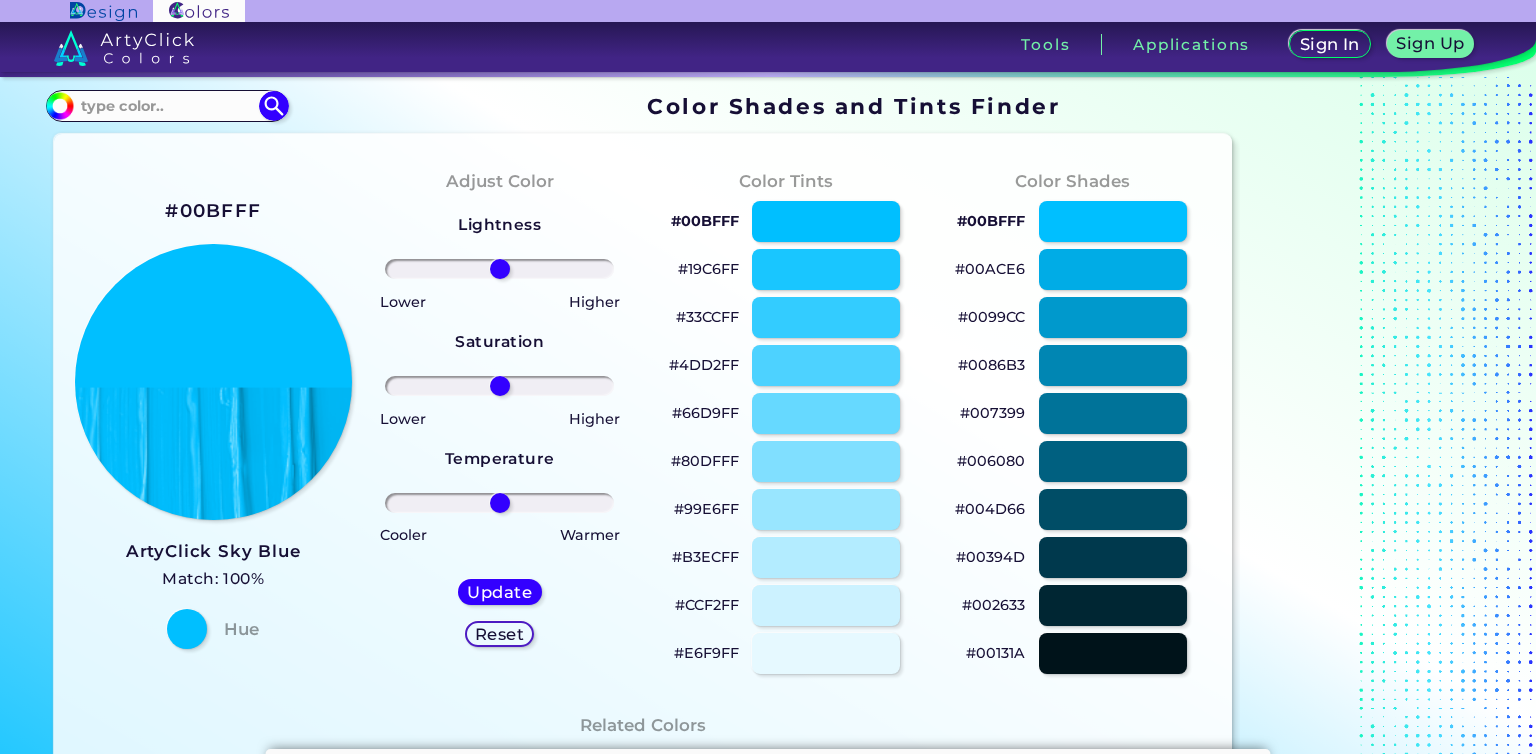 scroll, scrollTop: 0, scrollLeft: 0, axis: both 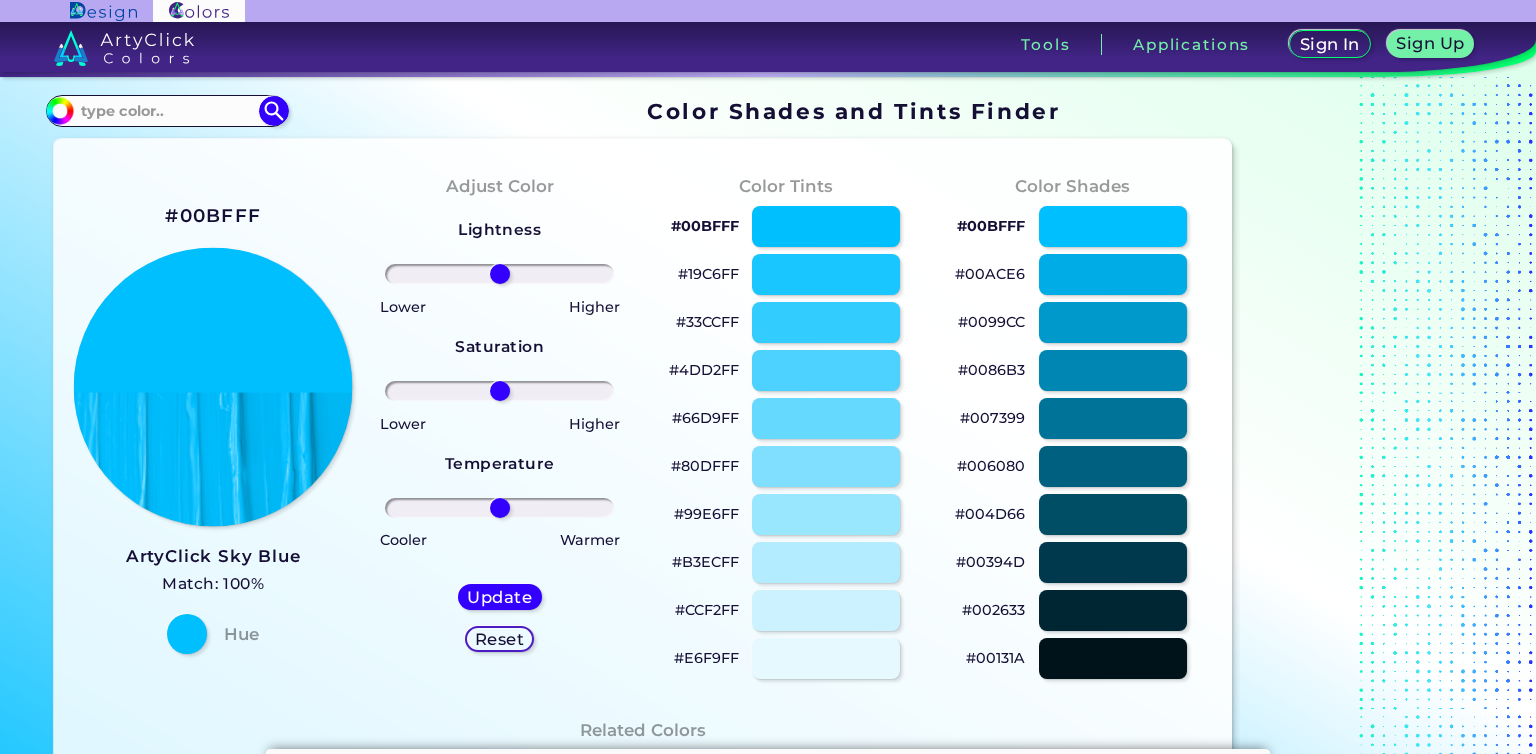 click at bounding box center [213, 386] 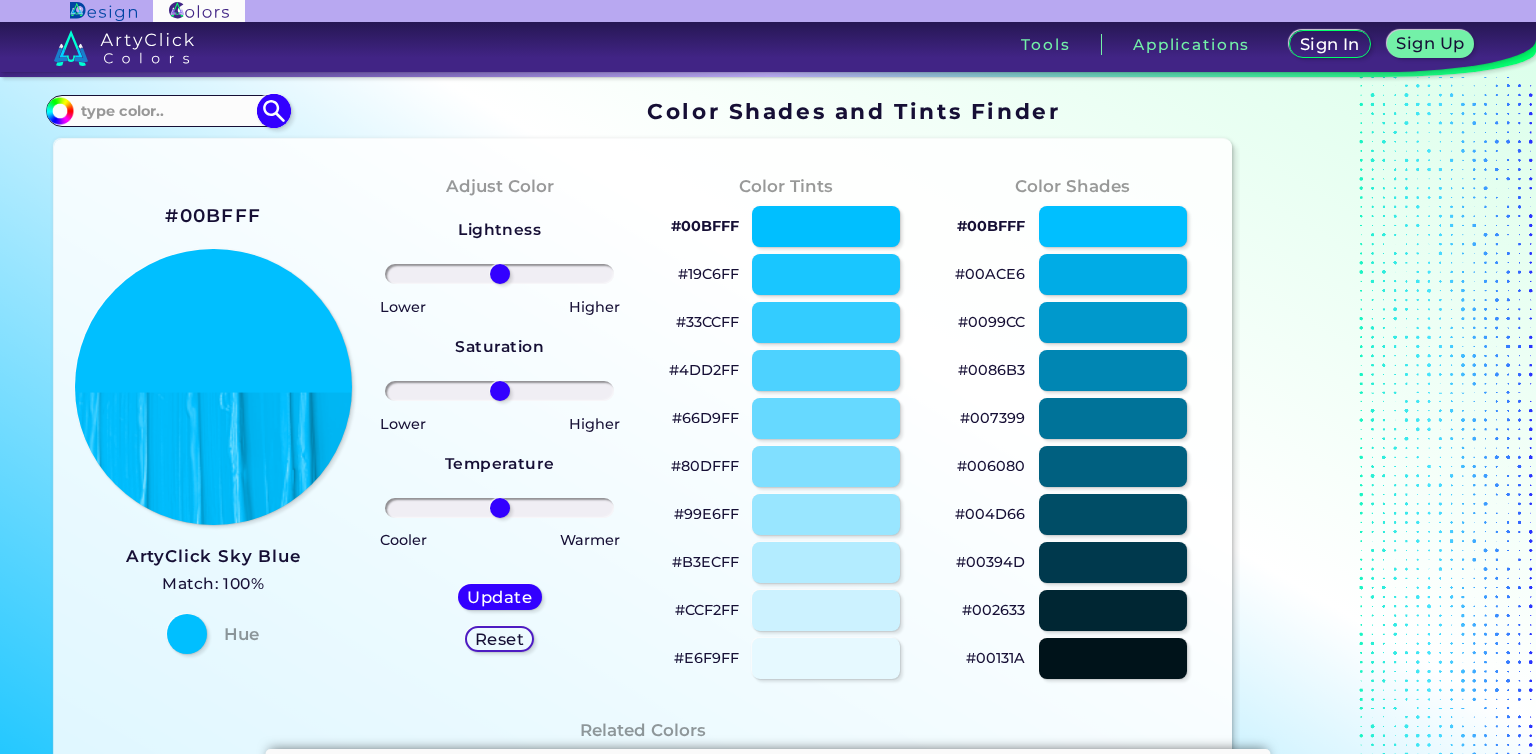 click on "#00bfff" at bounding box center [57, 108] 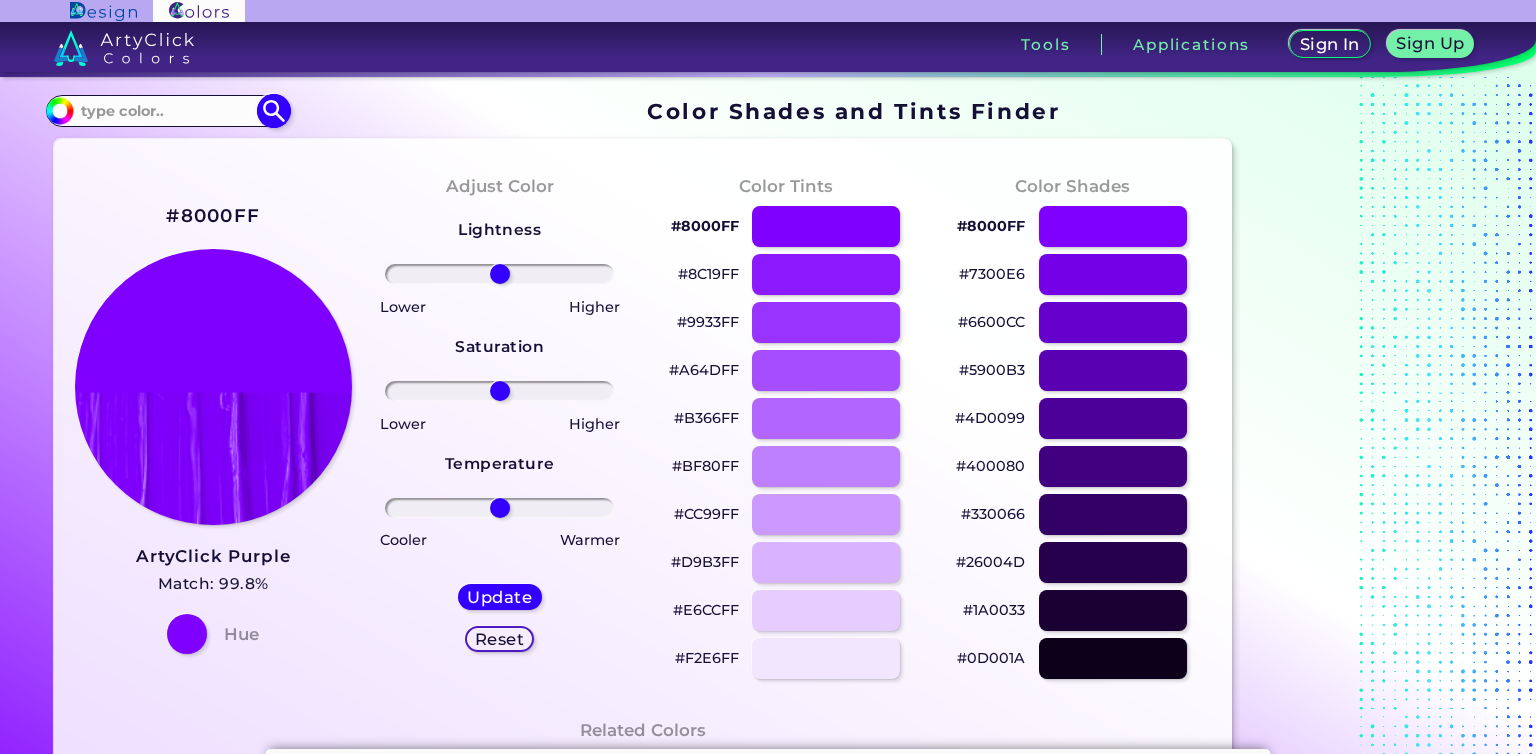 click at bounding box center [273, 111] 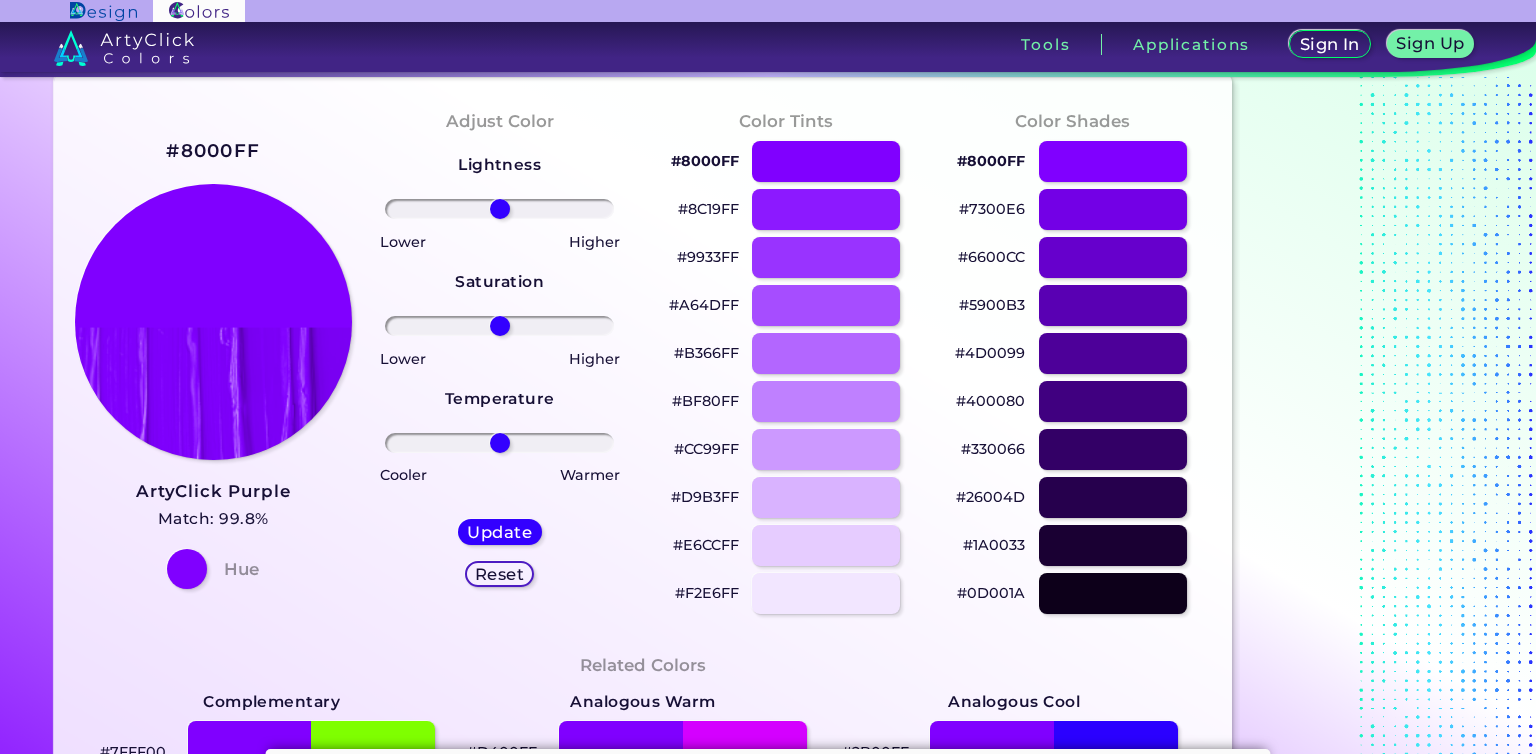 scroll, scrollTop: 0, scrollLeft: 0, axis: both 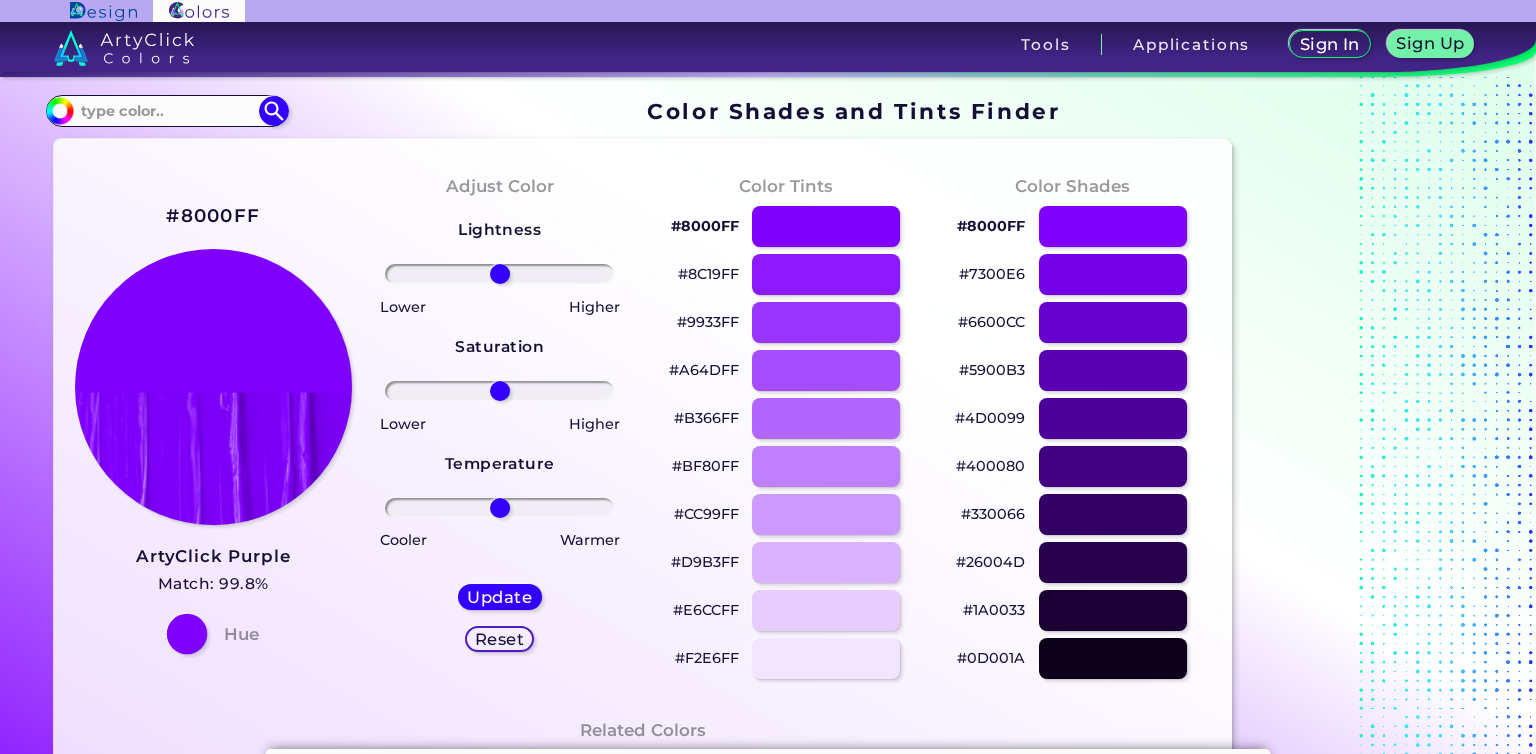 click at bounding box center (187, 634) 